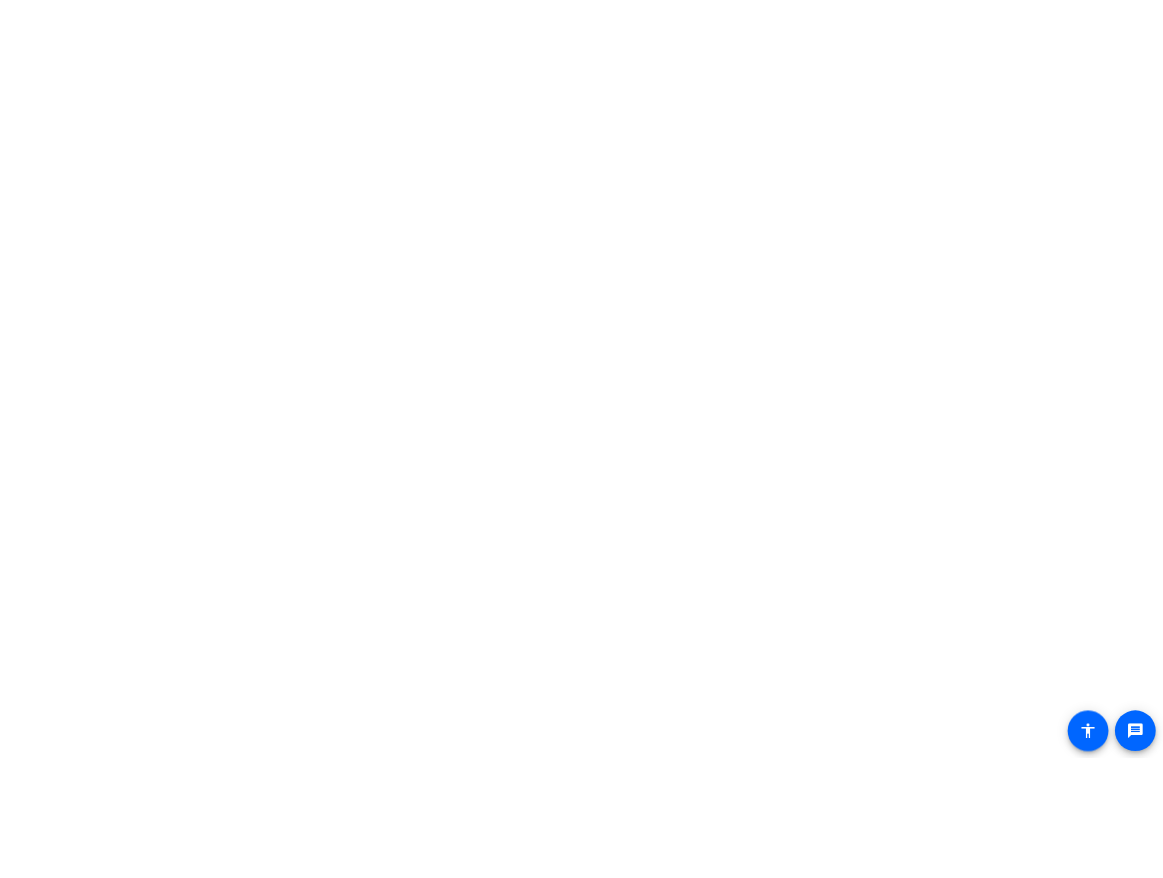 scroll, scrollTop: 0, scrollLeft: 0, axis: both 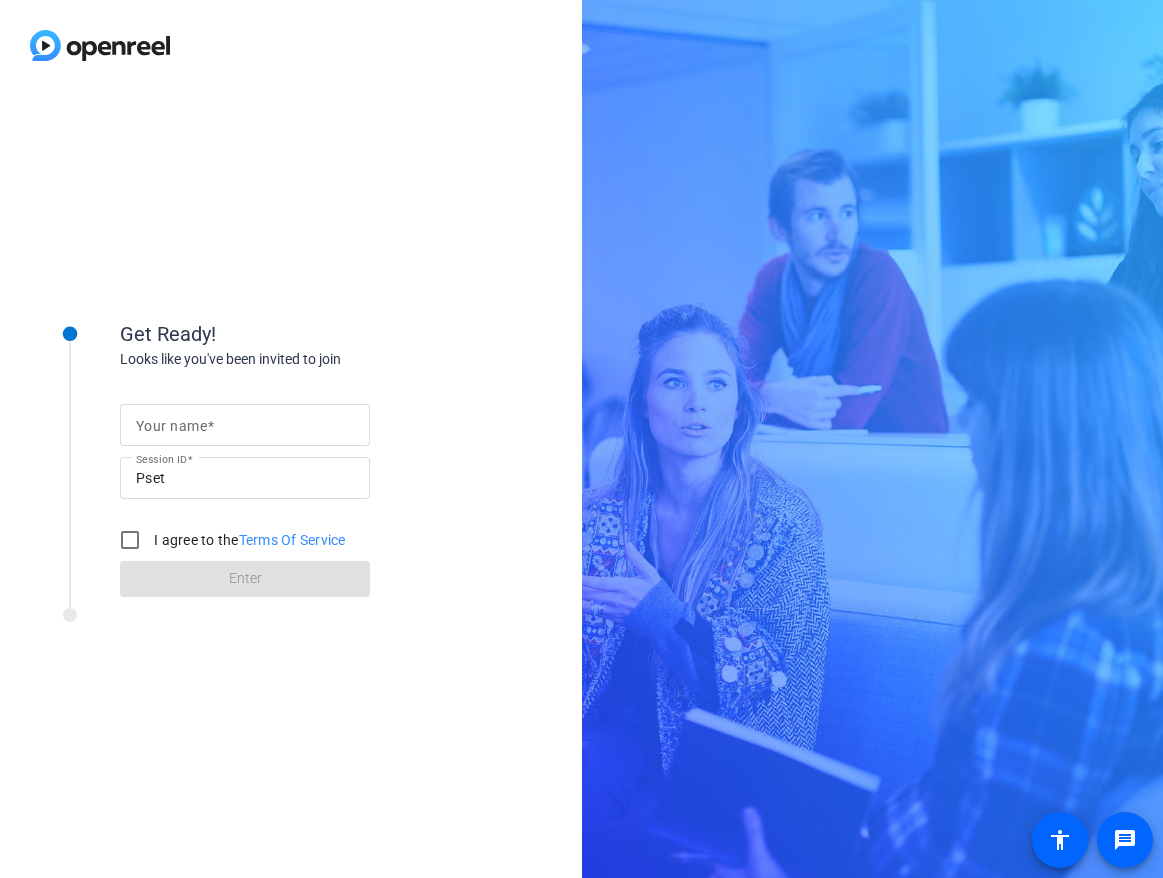 click at bounding box center (245, 425) 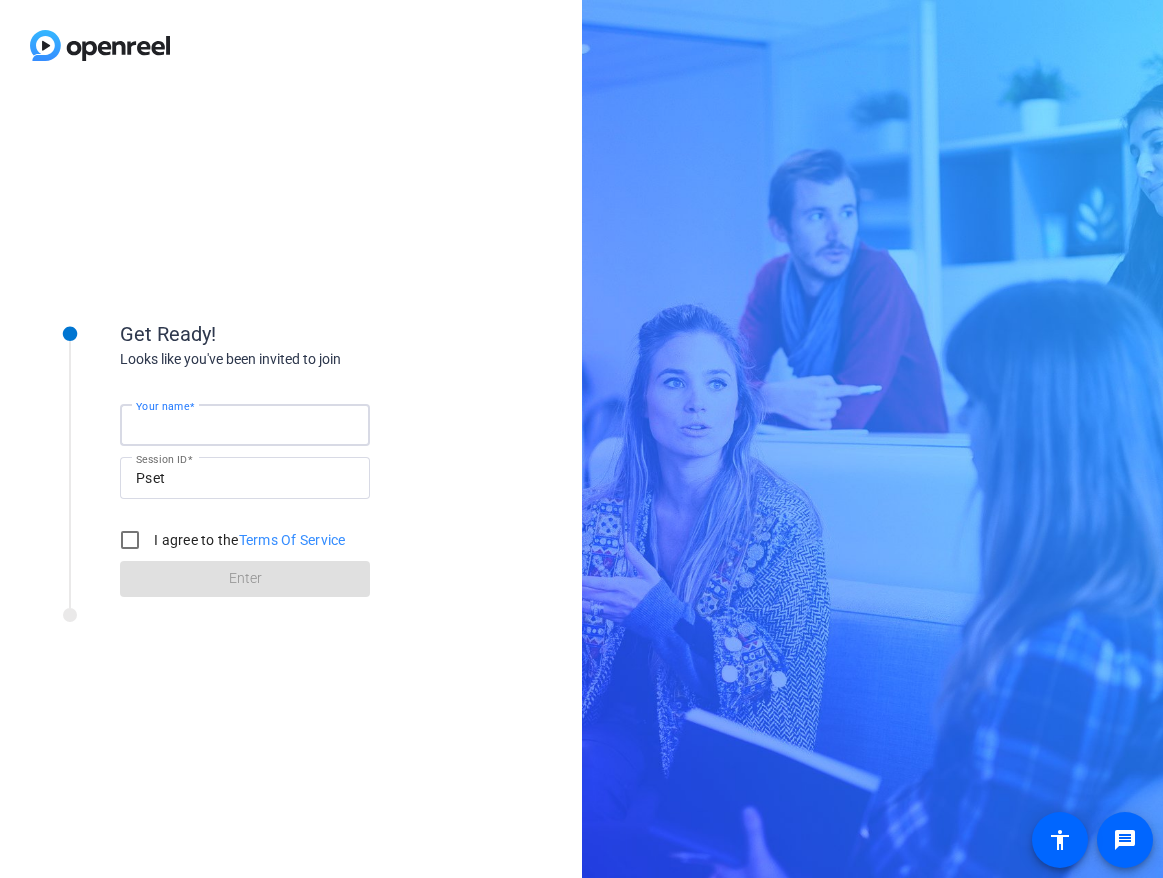 click on "Your name" at bounding box center (245, 425) 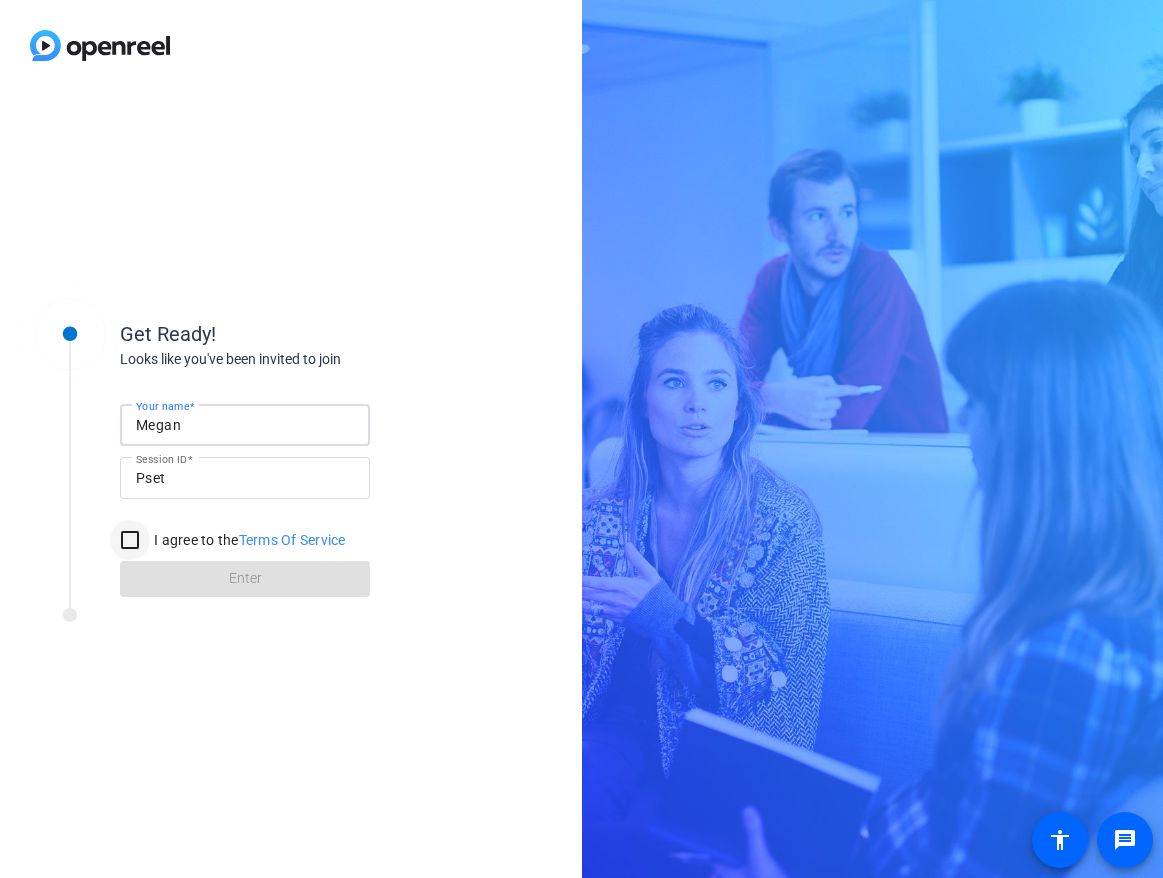 type on "Megan" 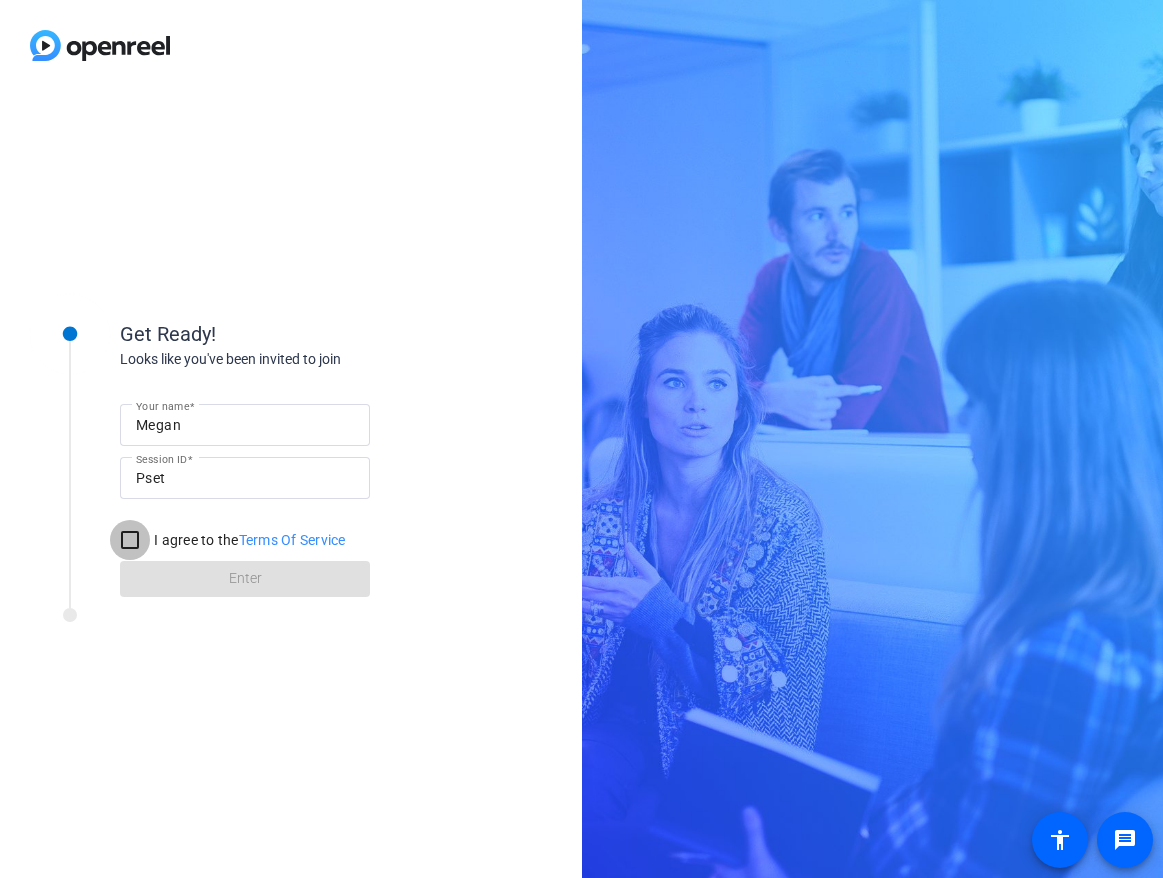 click on "I agree to the  Terms Of Service" at bounding box center [130, 540] 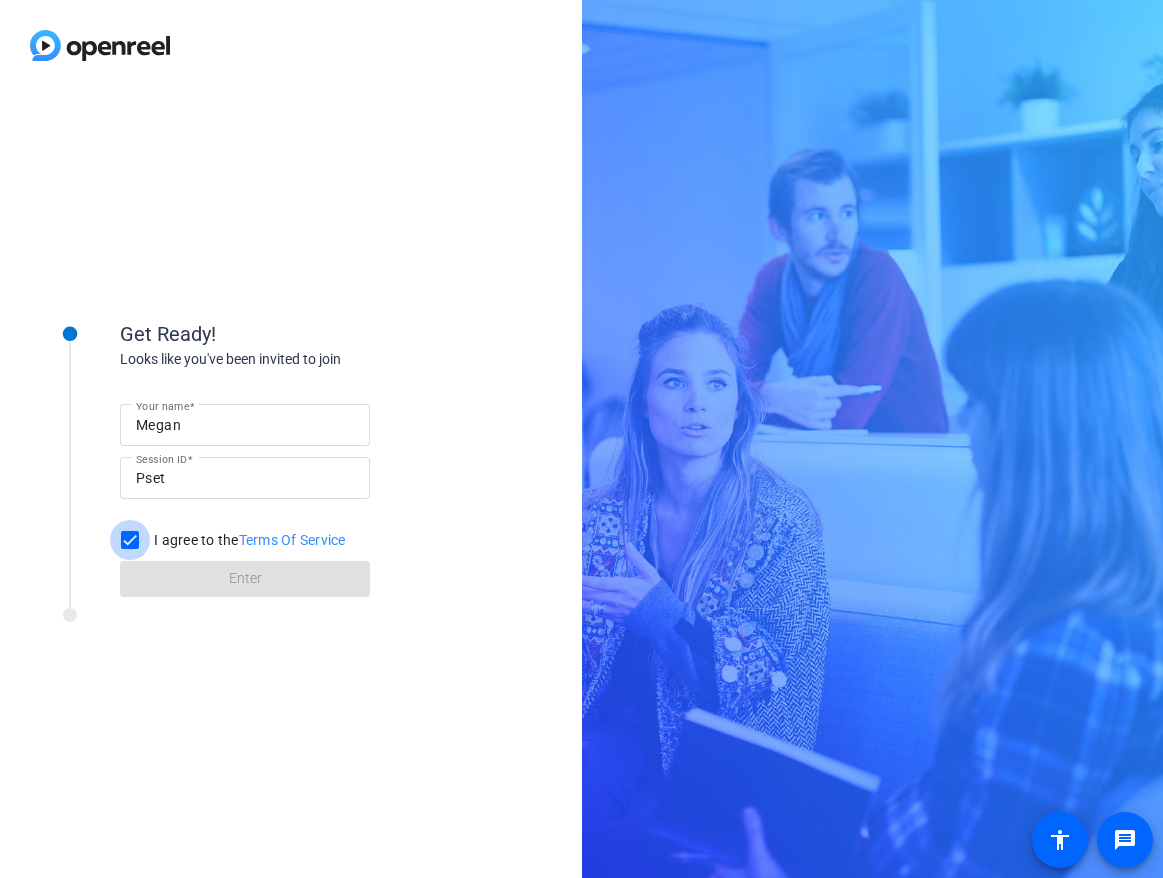 checkbox on "true" 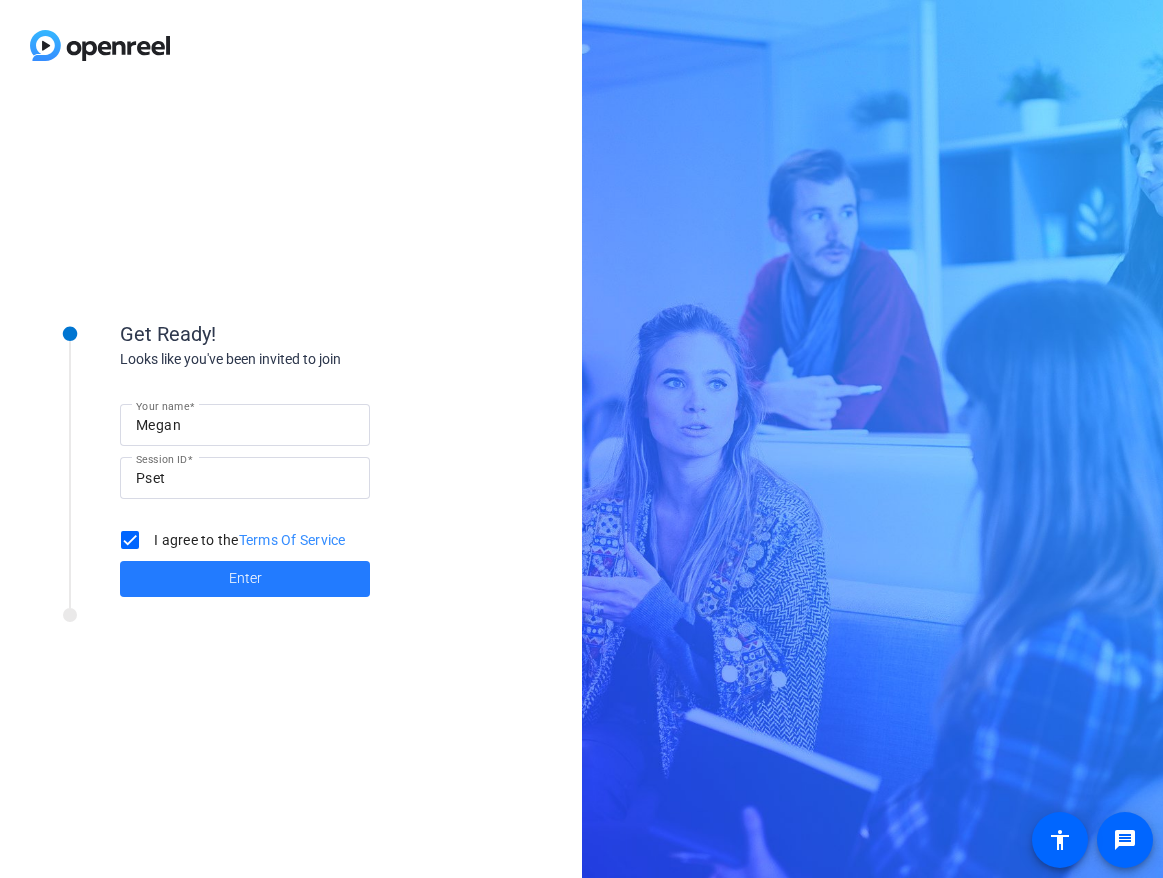 click at bounding box center [245, 579] 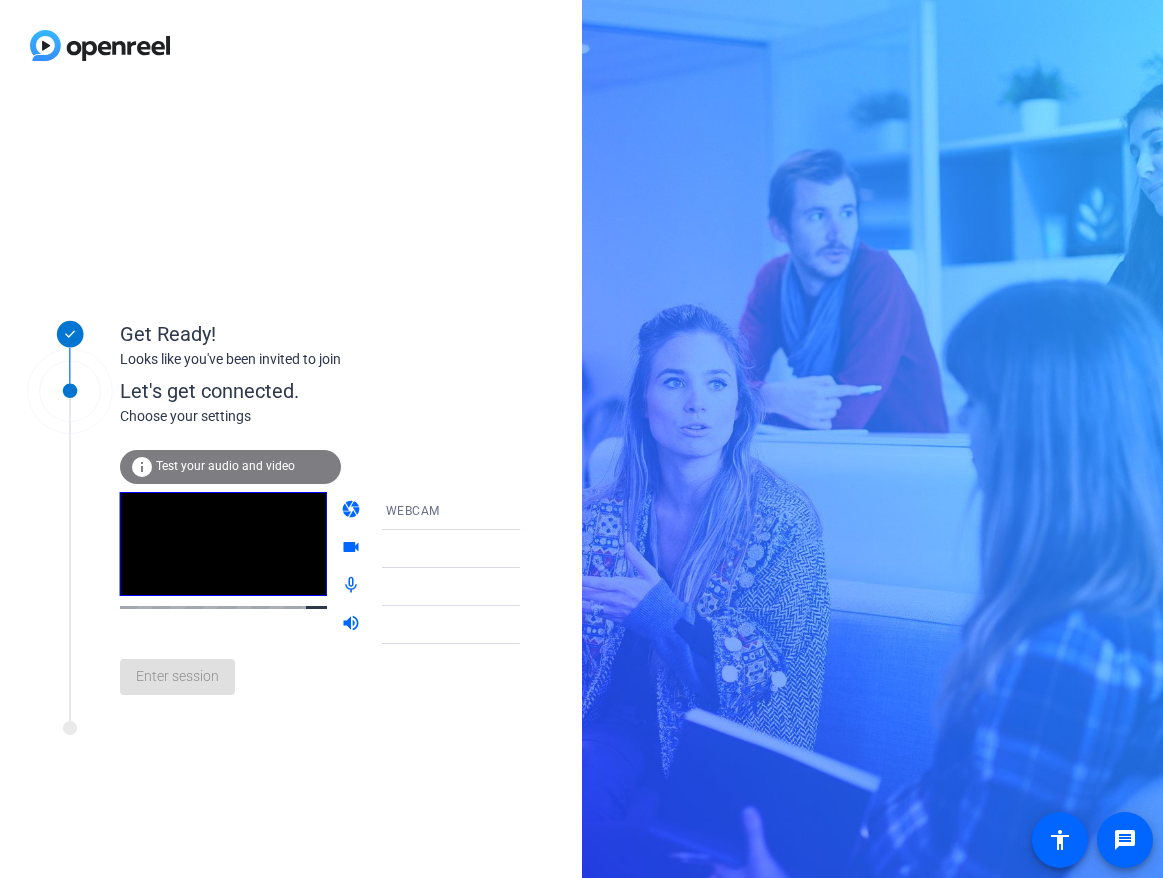 click at bounding box center [540, 549] 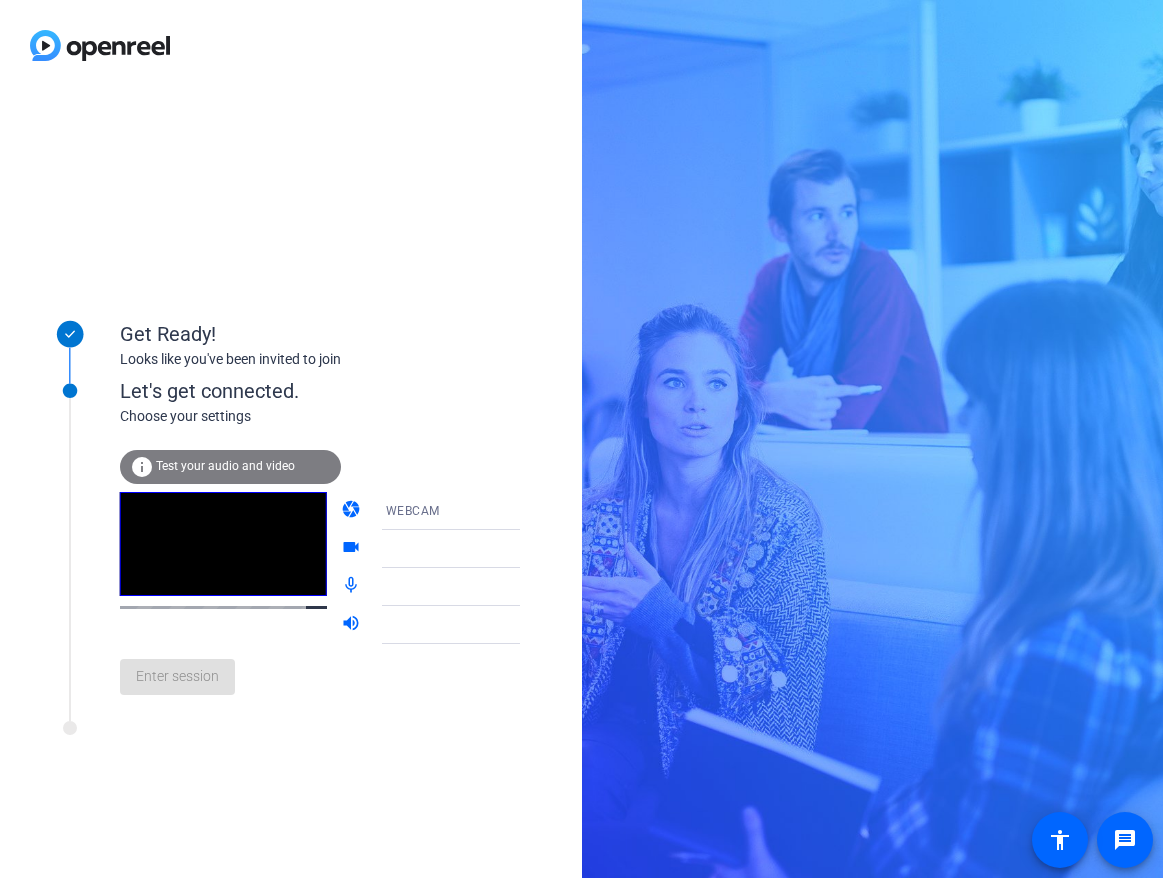 click at bounding box center [540, 549] 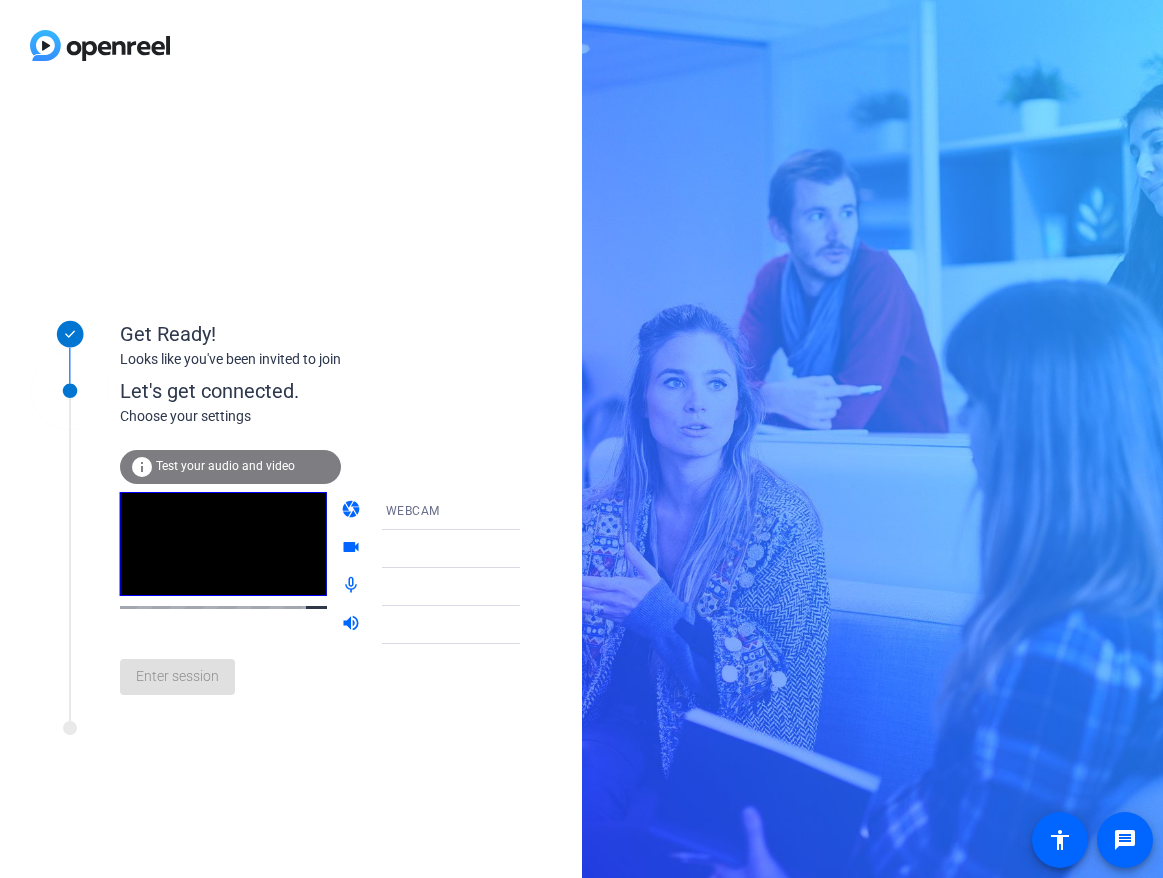 click at bounding box center (540, 511) 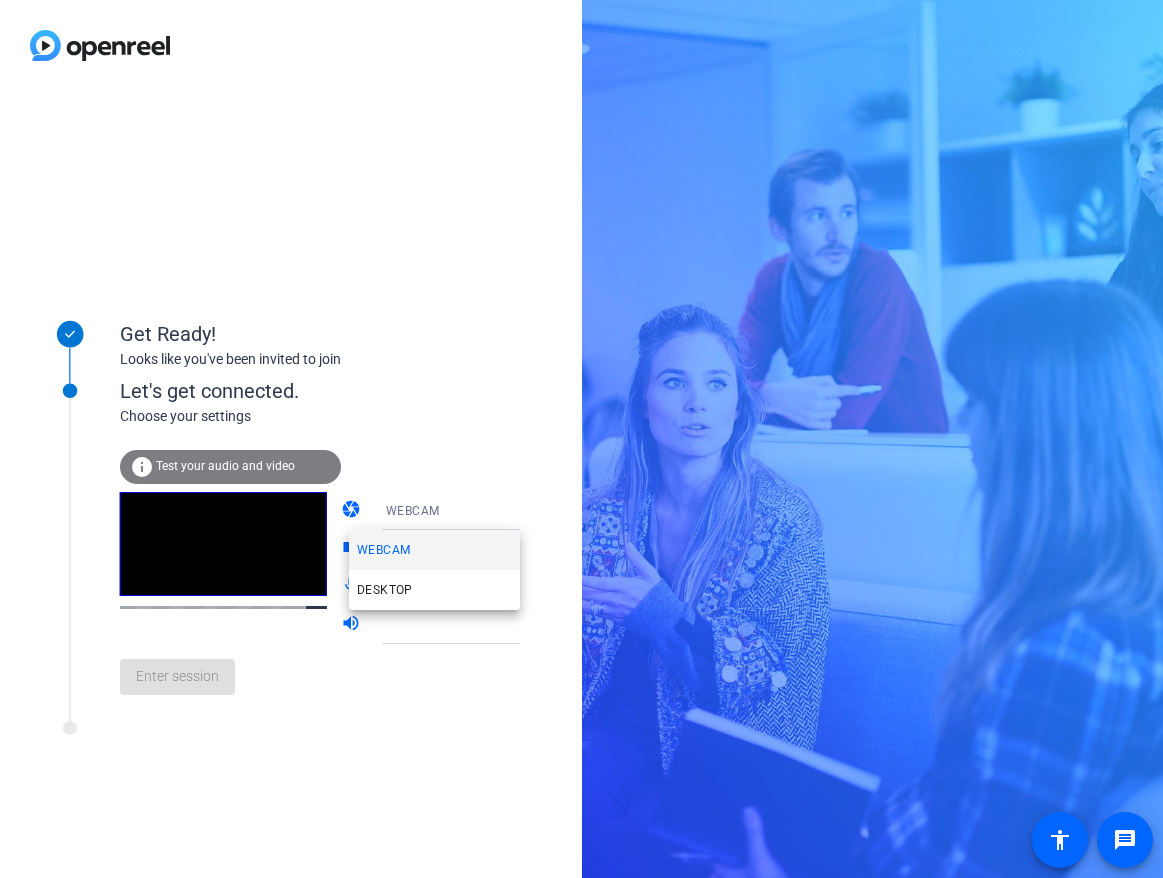click at bounding box center [581, 439] 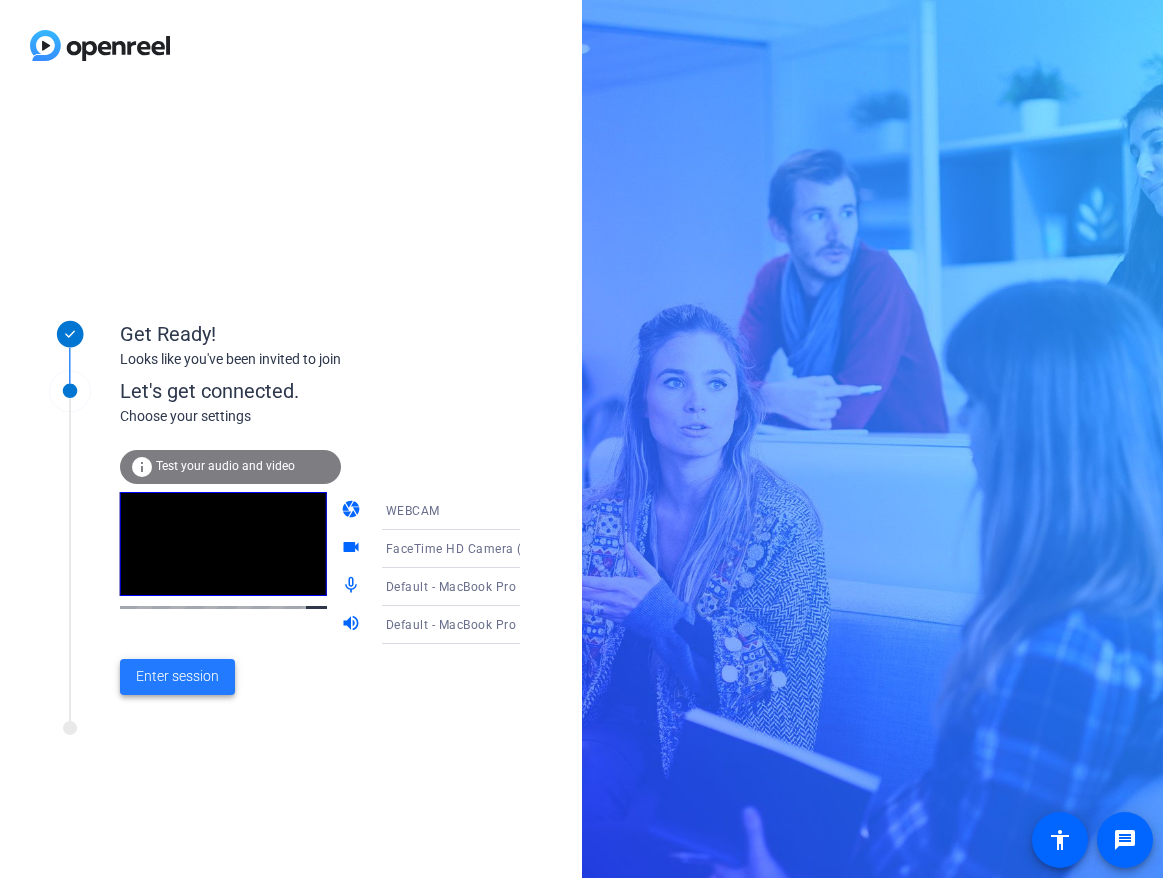 click on "Enter session" at bounding box center [177, 676] 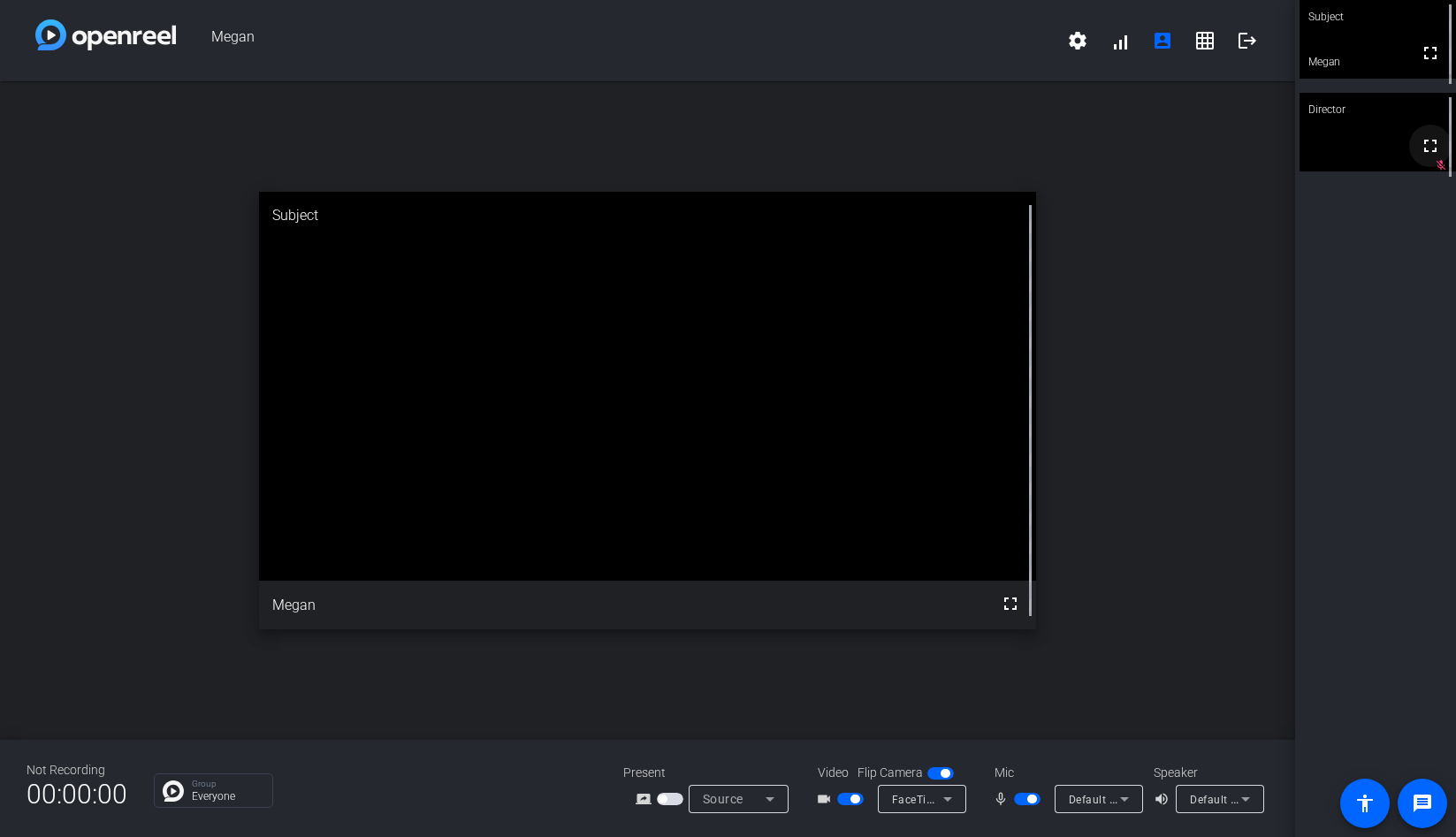 click on "fullscreen" at bounding box center [1430, 146] 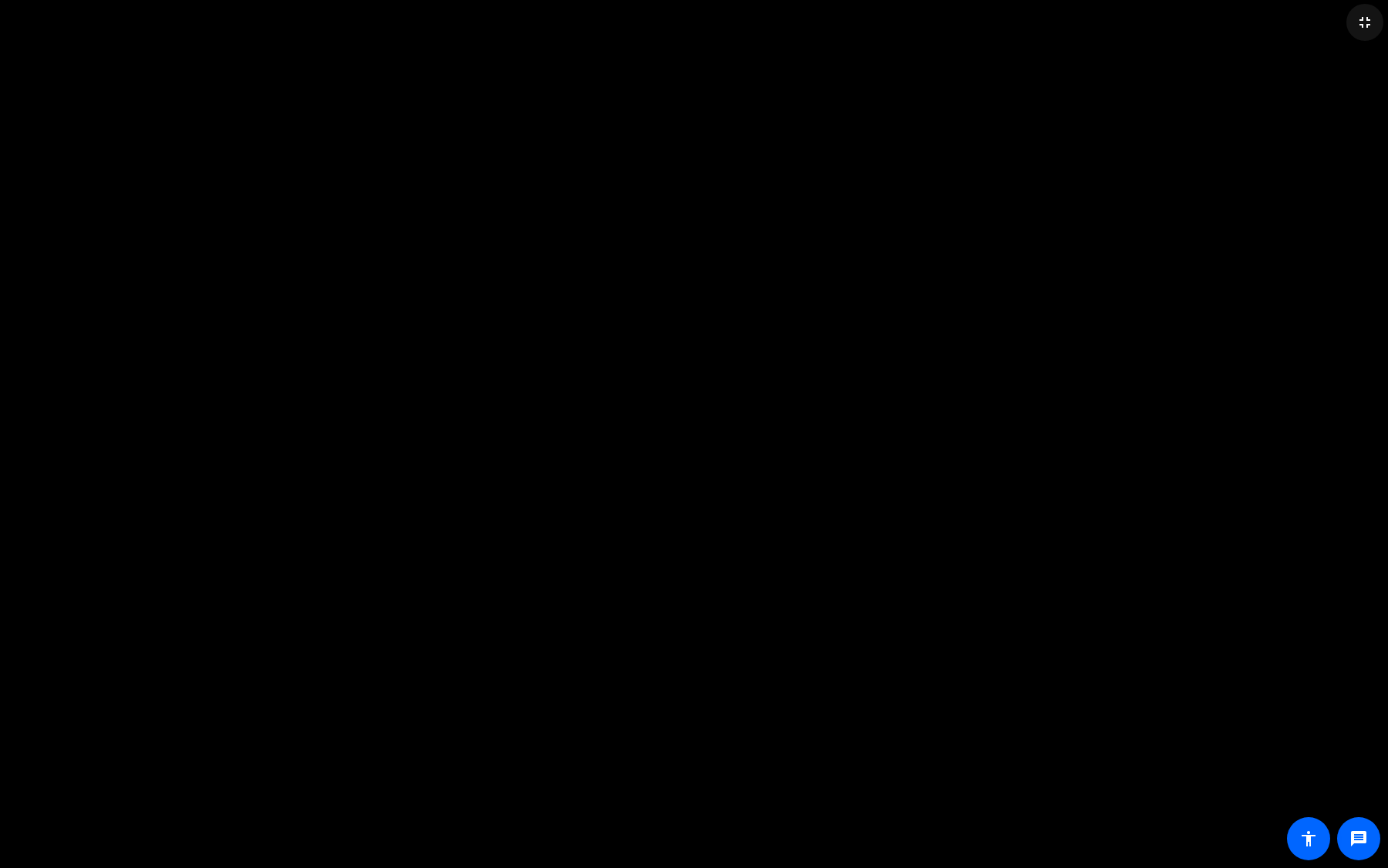 click on "fullscreen_exit" at bounding box center [1365, 22] 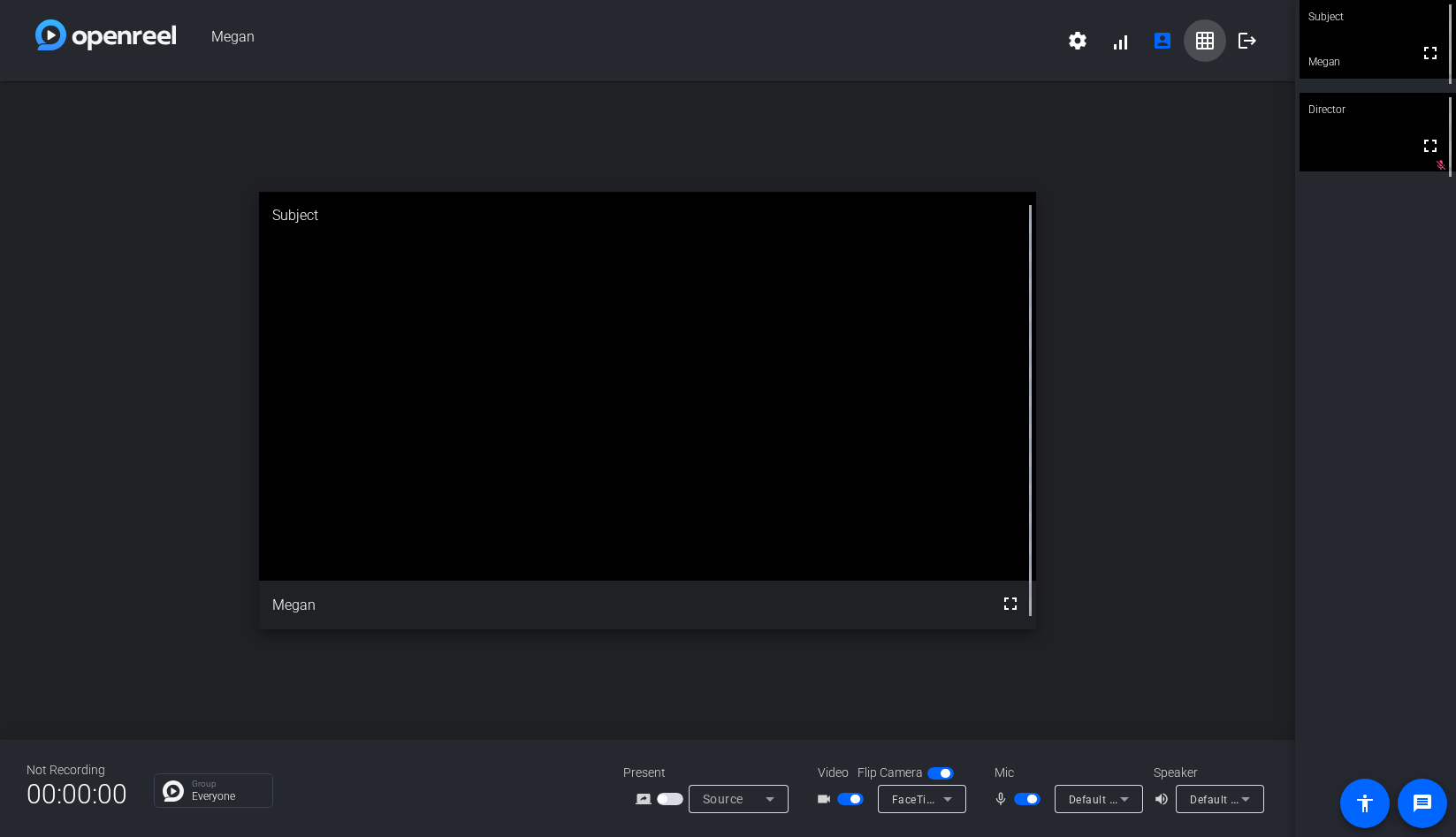 click on "grid_on" at bounding box center [1205, 41] 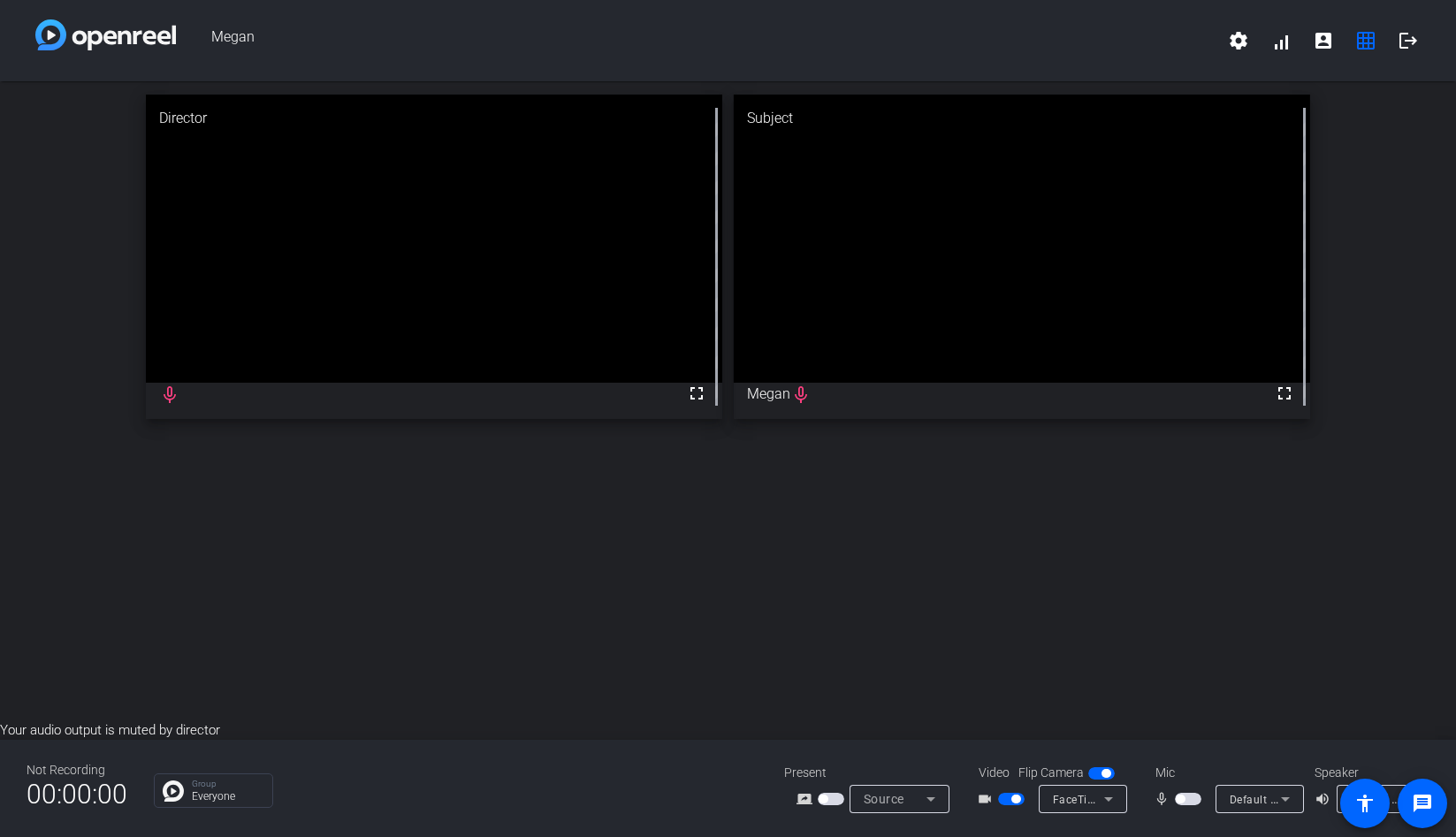 click at bounding box center [1022, 239] 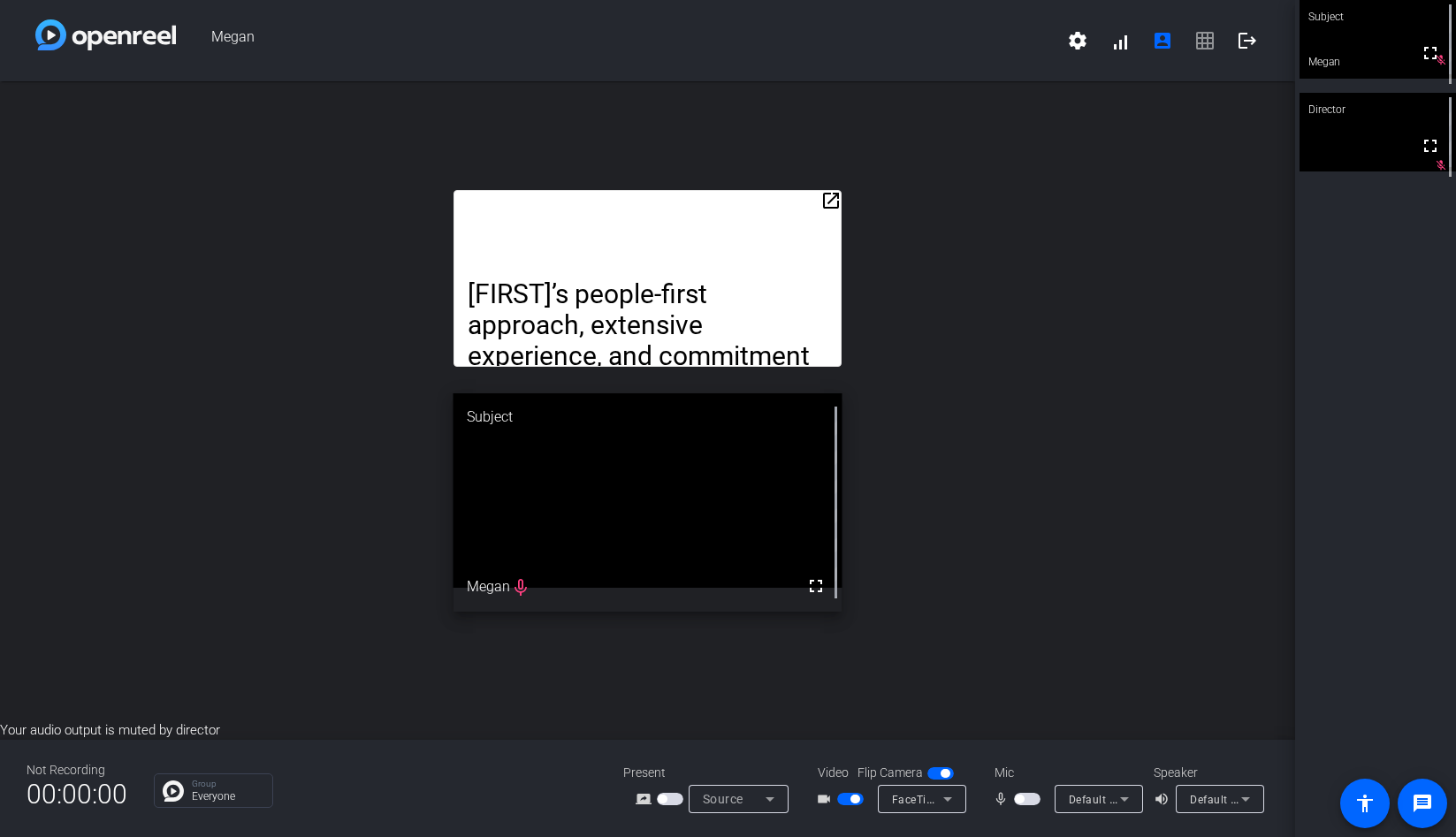 click on "settings   signal_cellular_alt  account_box grid_on logout" at bounding box center (1163, 41) 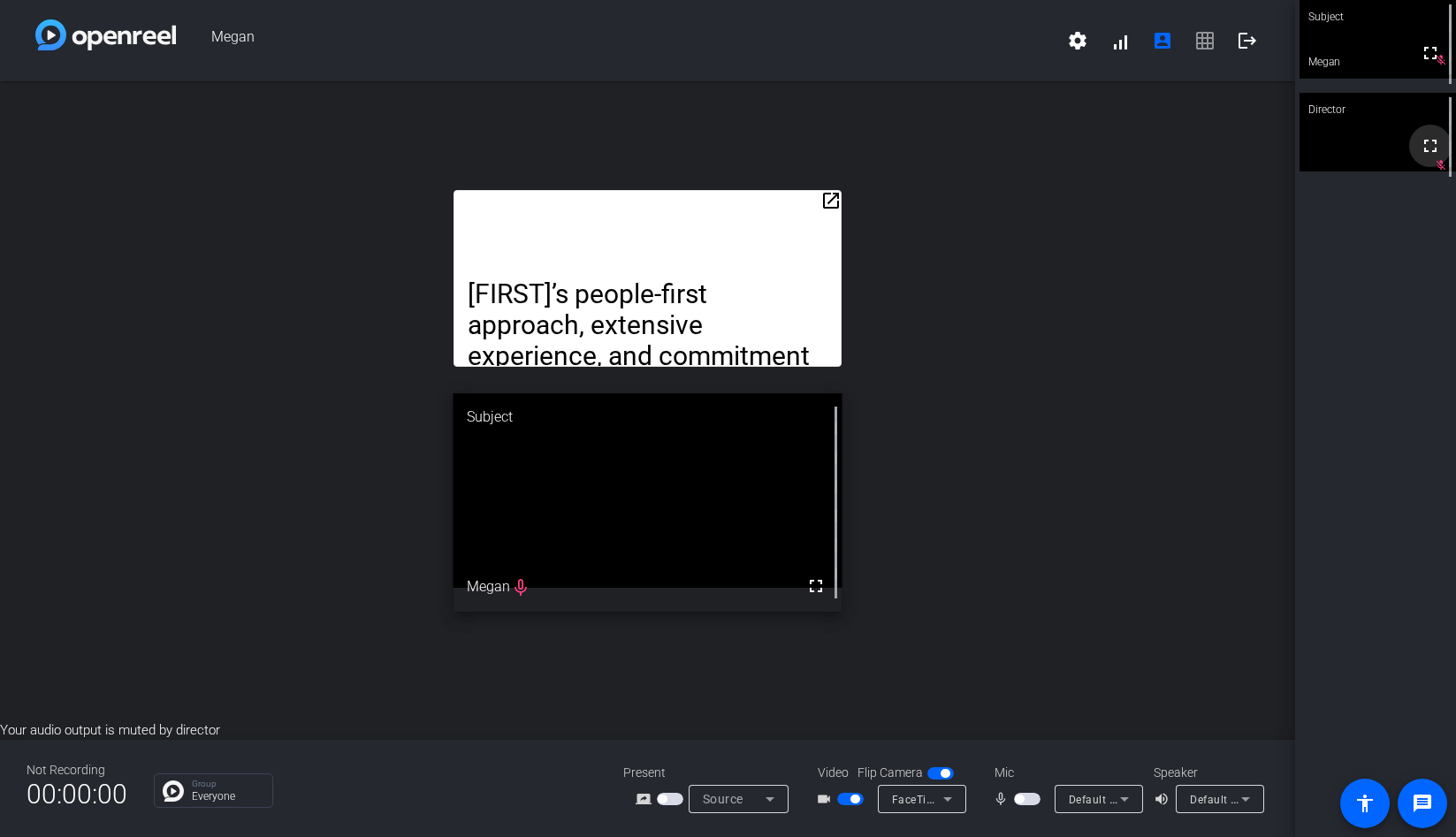 click on "fullscreen" at bounding box center [1430, 146] 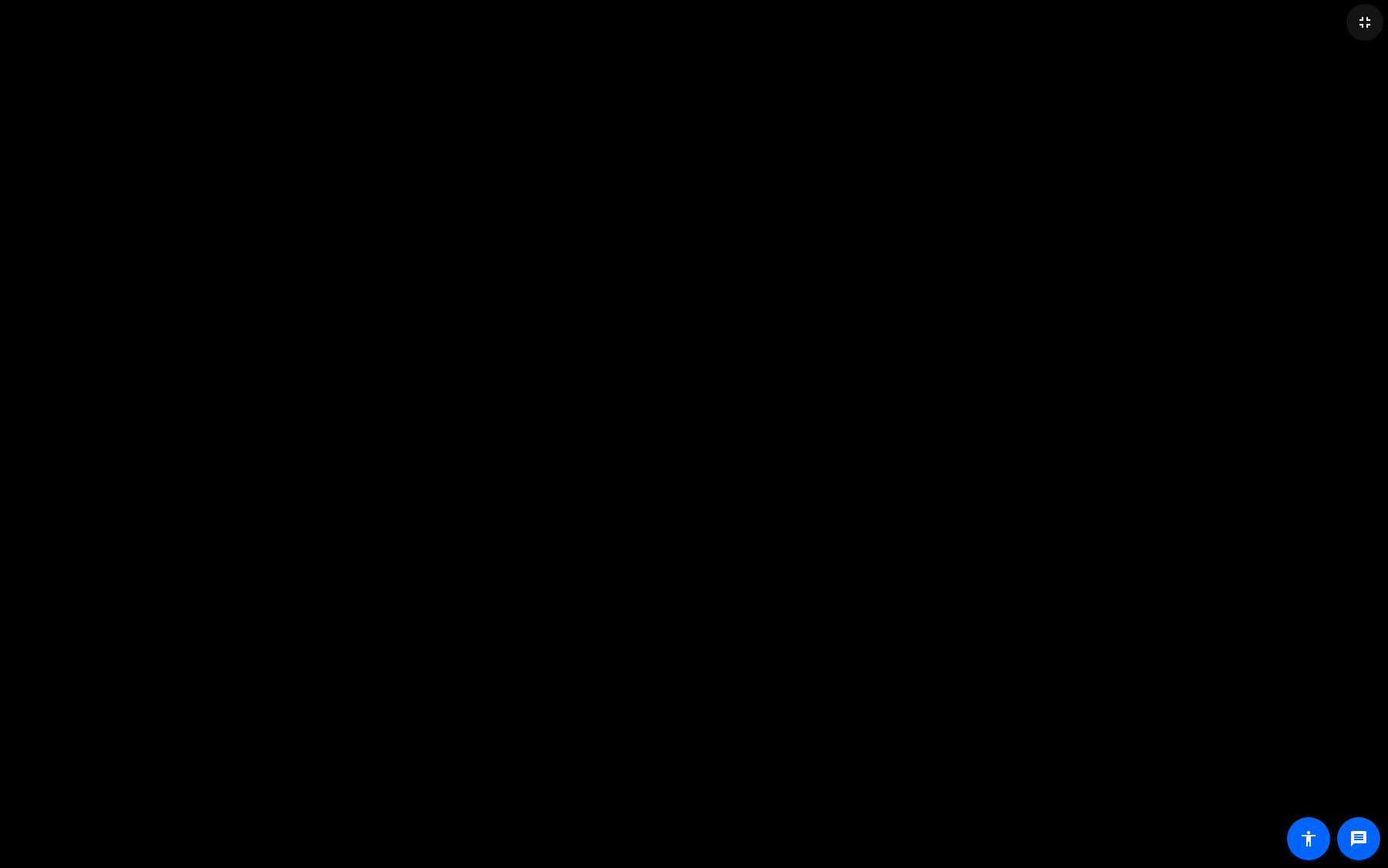 click on "fullscreen_exit" at bounding box center [1365, 22] 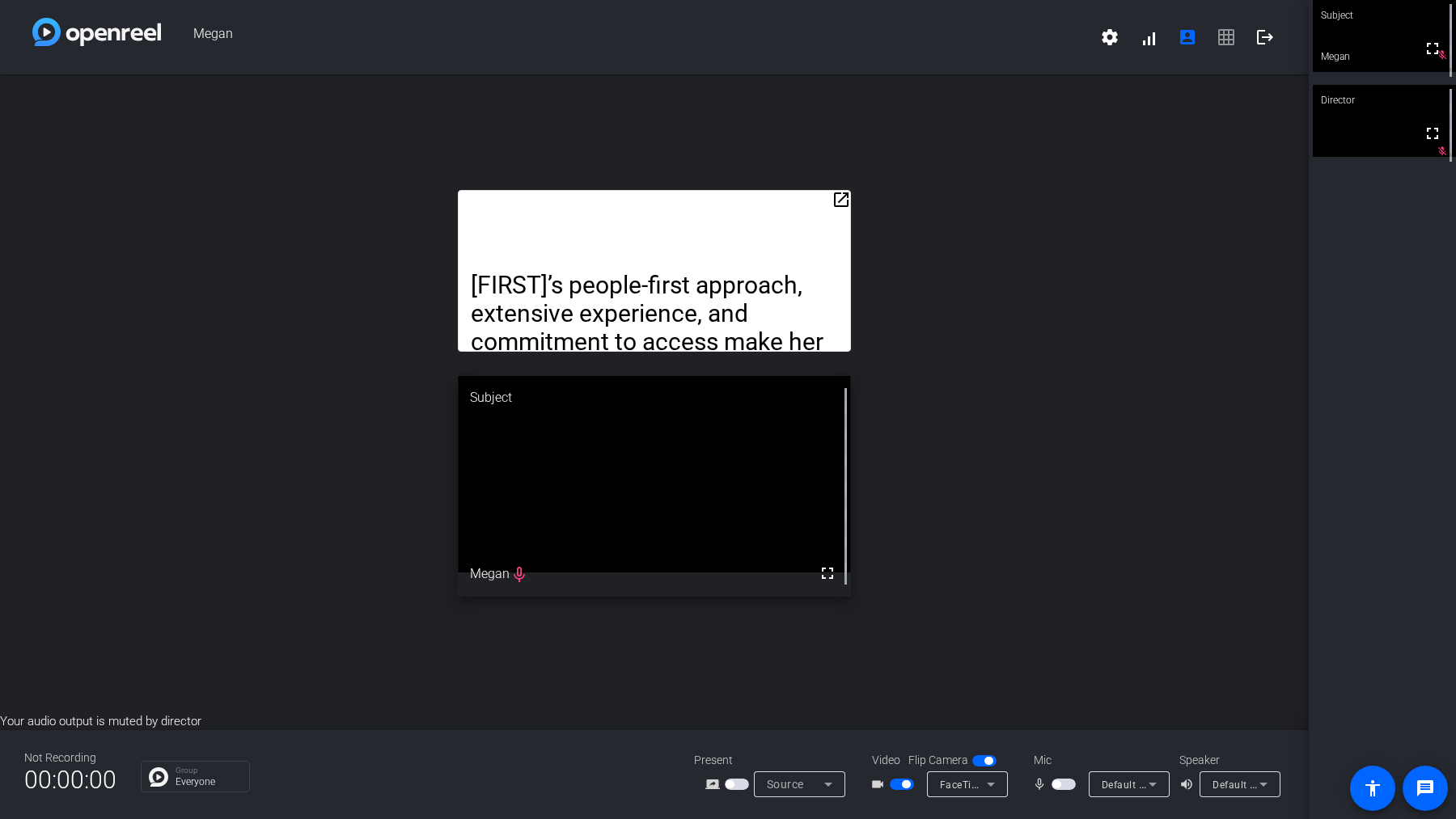 click on "settings   signal_cellular_alt  account_box grid_on logout" at bounding box center [1187, 37] 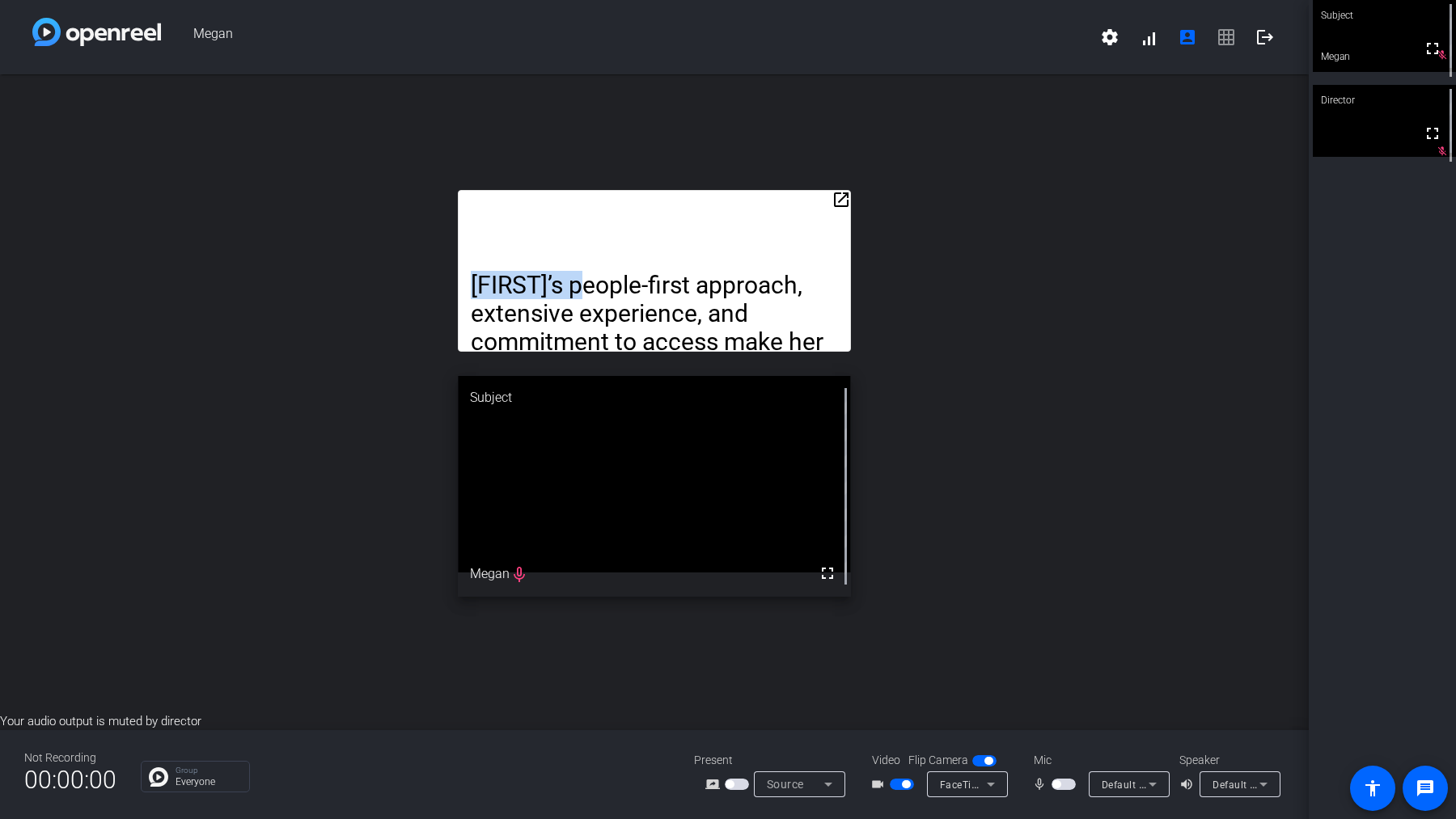 click on "settings   signal_cellular_alt  account_box grid_on logout" at bounding box center (1187, 37) 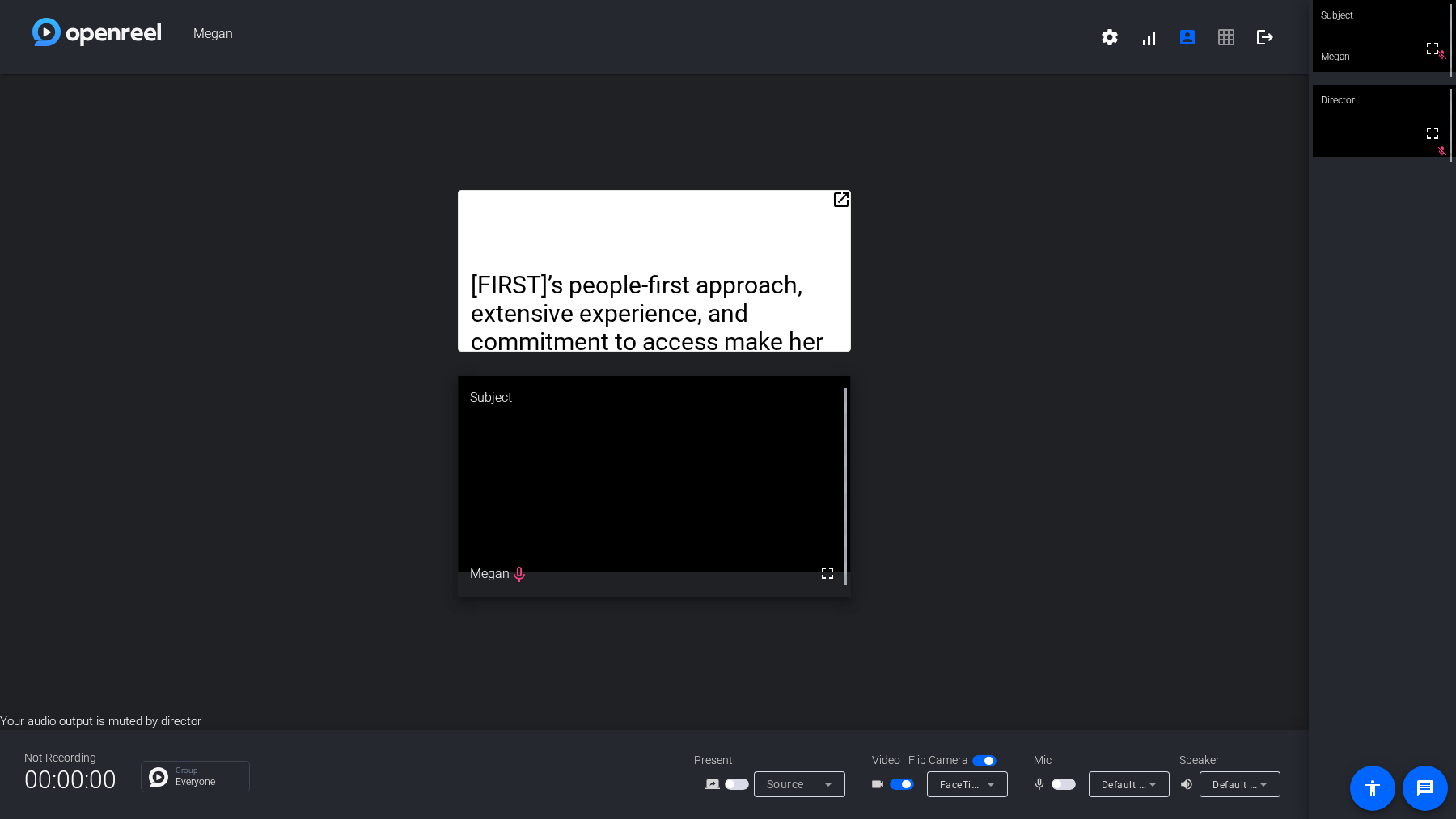 click on "settings   signal_cellular_alt  account_box grid_on logout" at bounding box center (1187, 37) 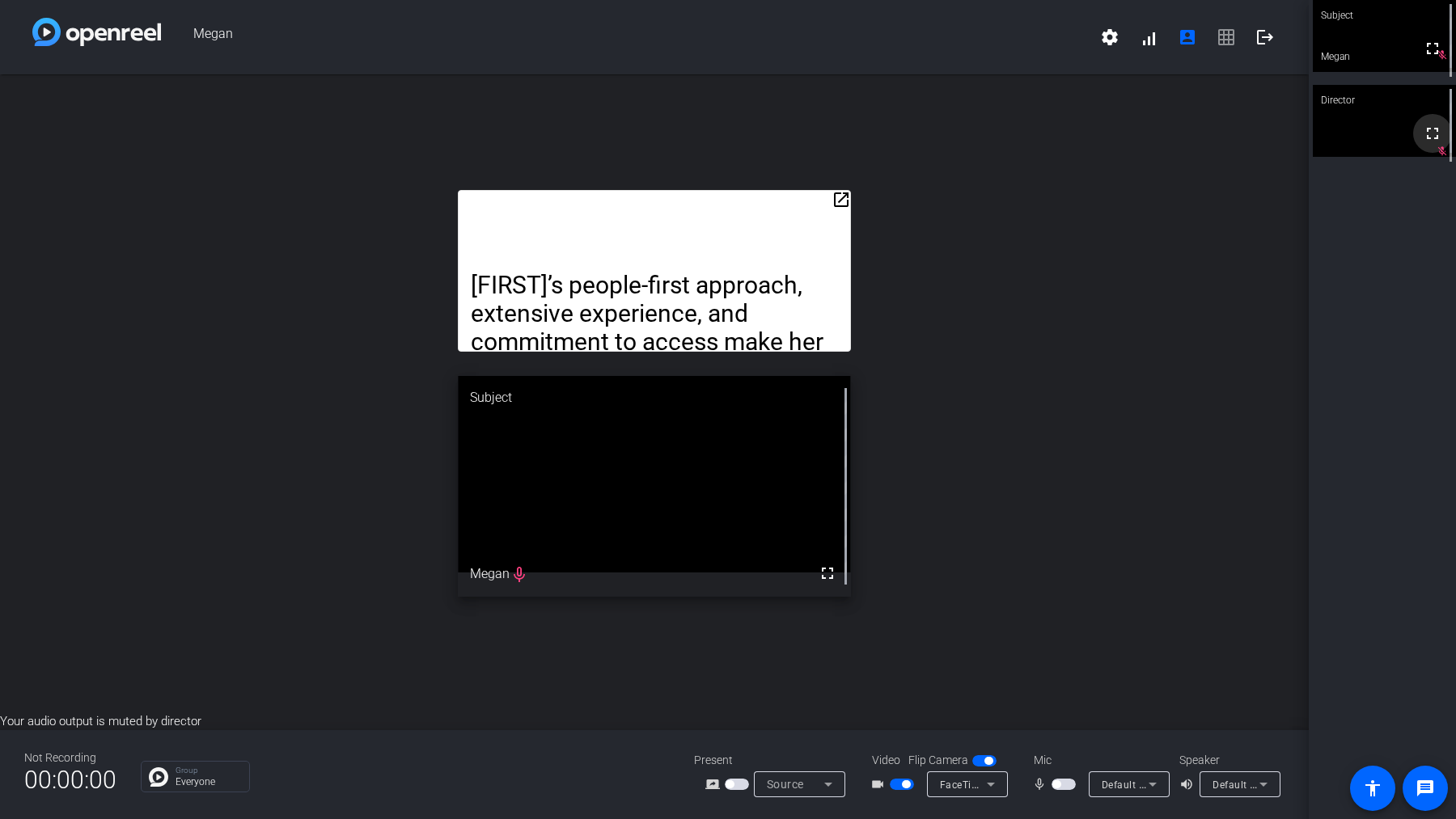 click on "fullscreen" at bounding box center (1433, 133) 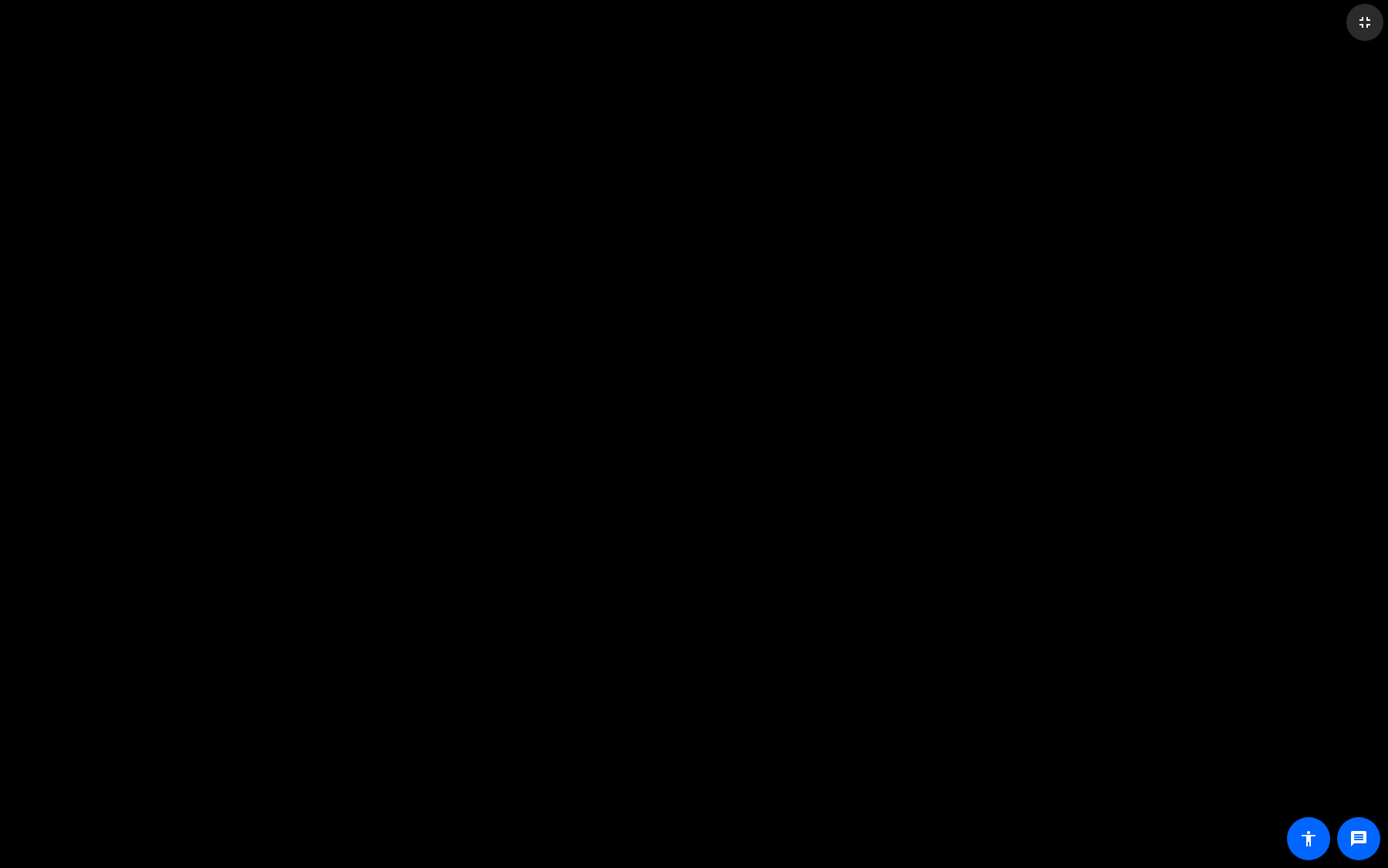 click on "fullscreen_exit" at bounding box center (1365, 22) 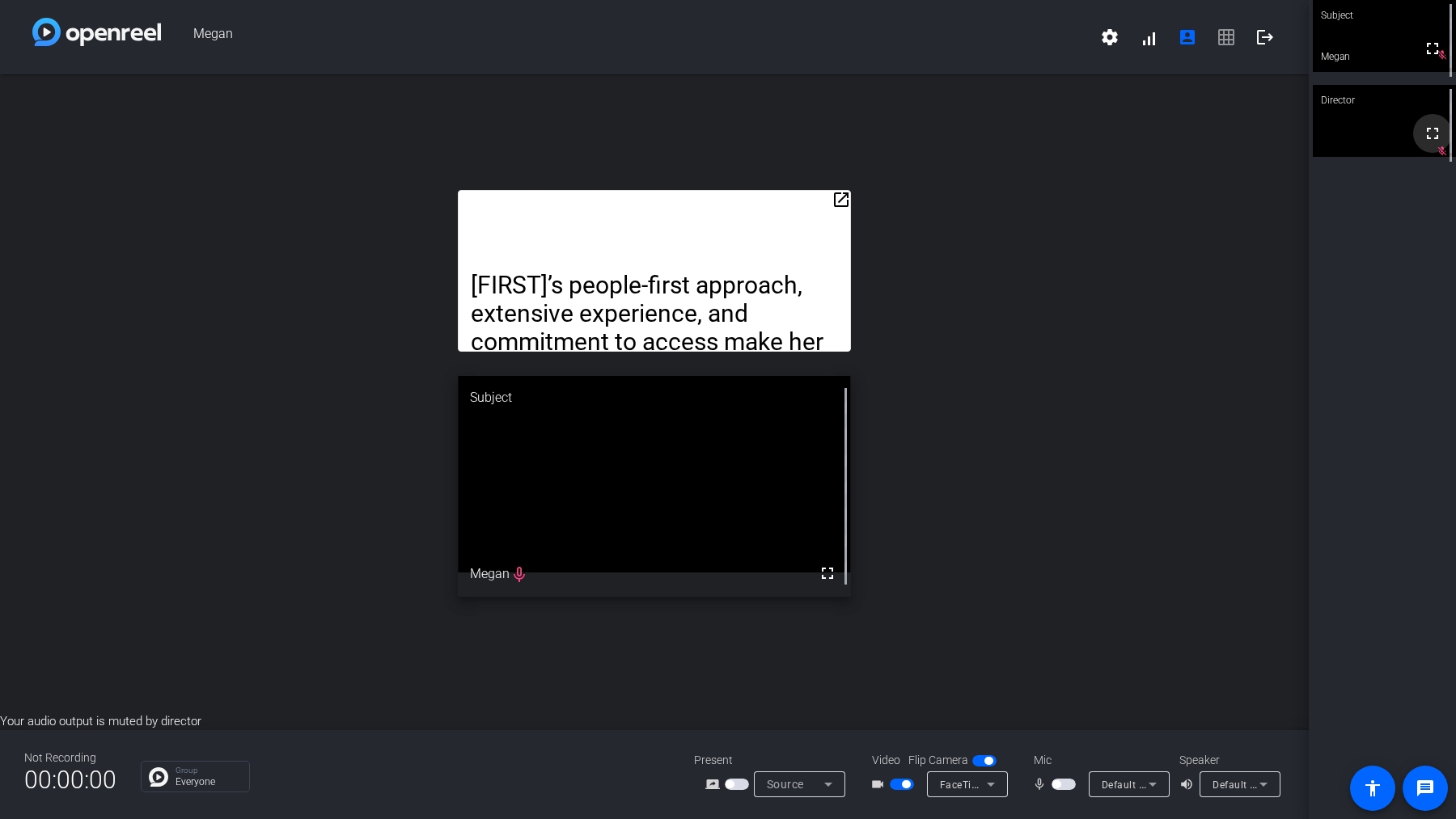click at bounding box center (1433, 133) 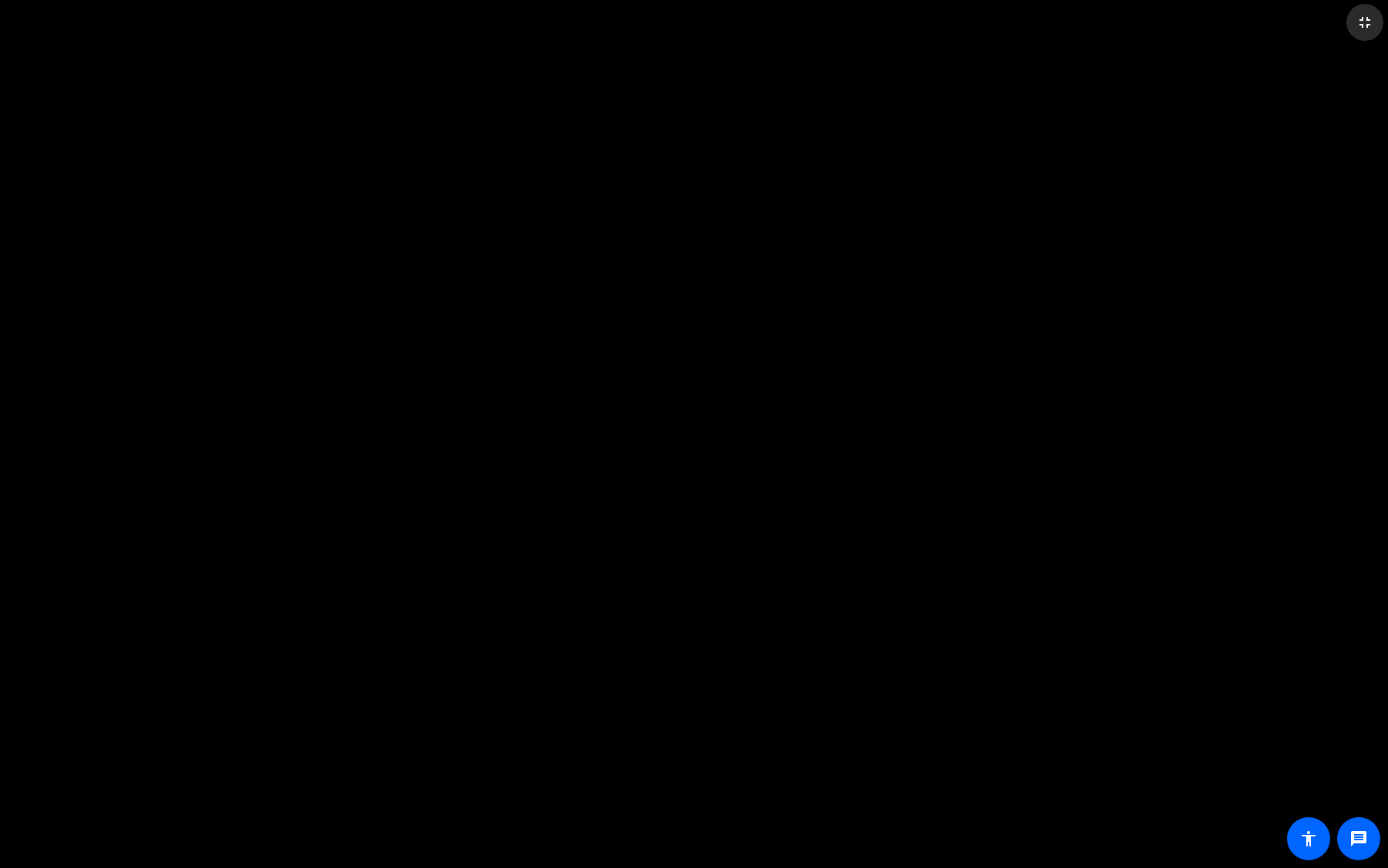 click on "fullscreen_exit" at bounding box center [1365, 22] 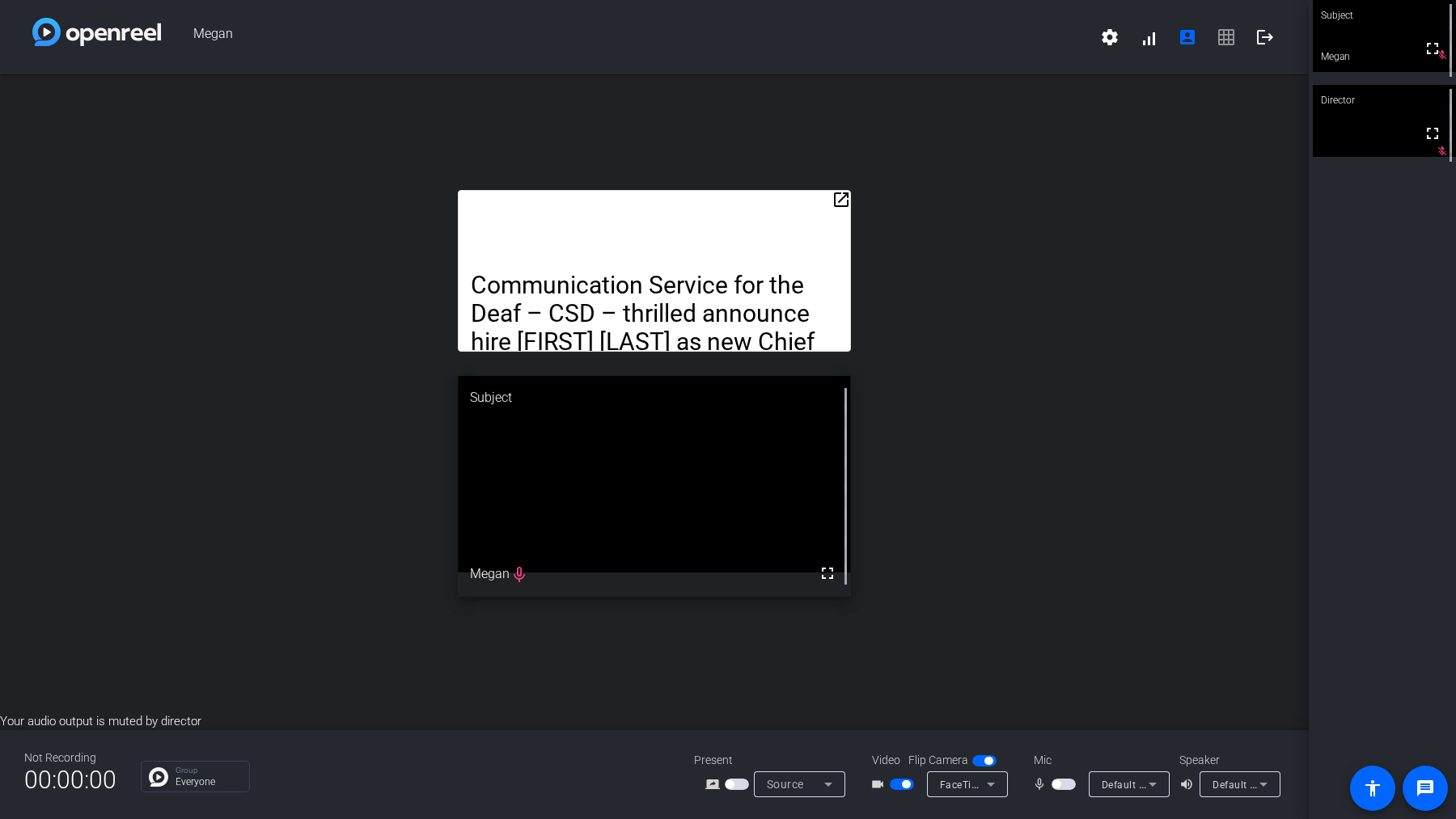 click on "open_in_new" at bounding box center [841, 200] 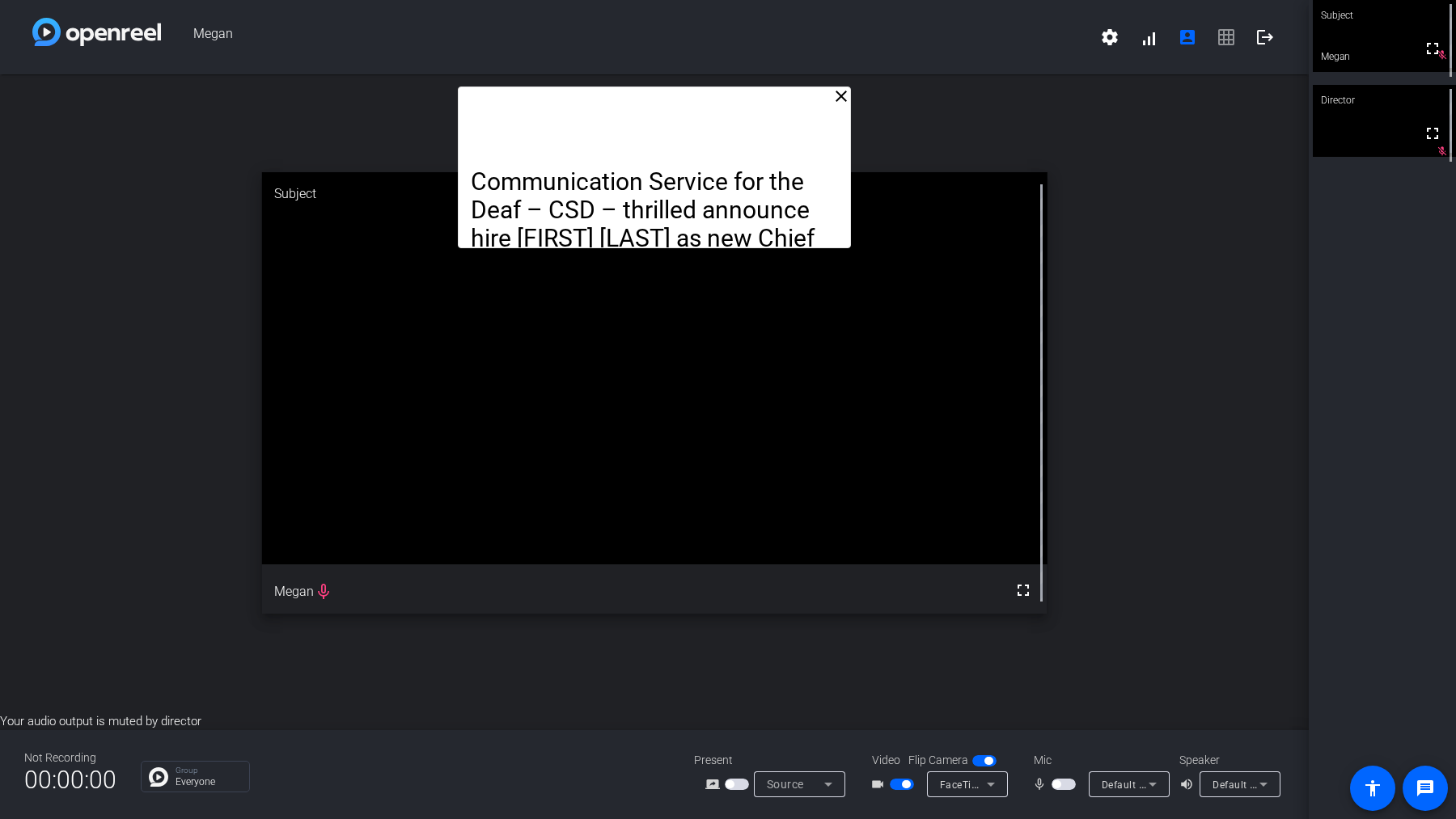click on "close" at bounding box center [841, 96] 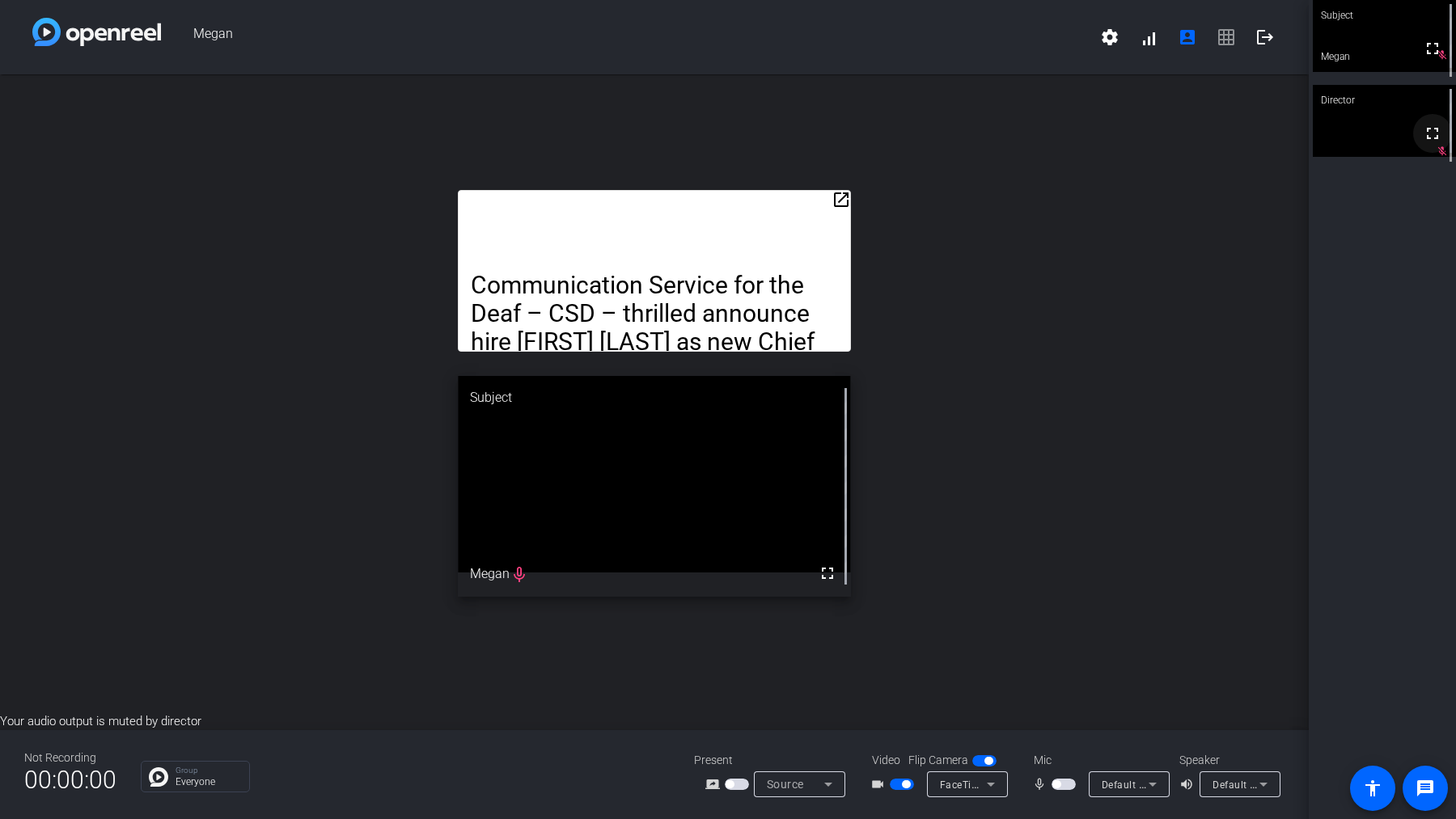 click on "fullscreen" at bounding box center [1433, 133] 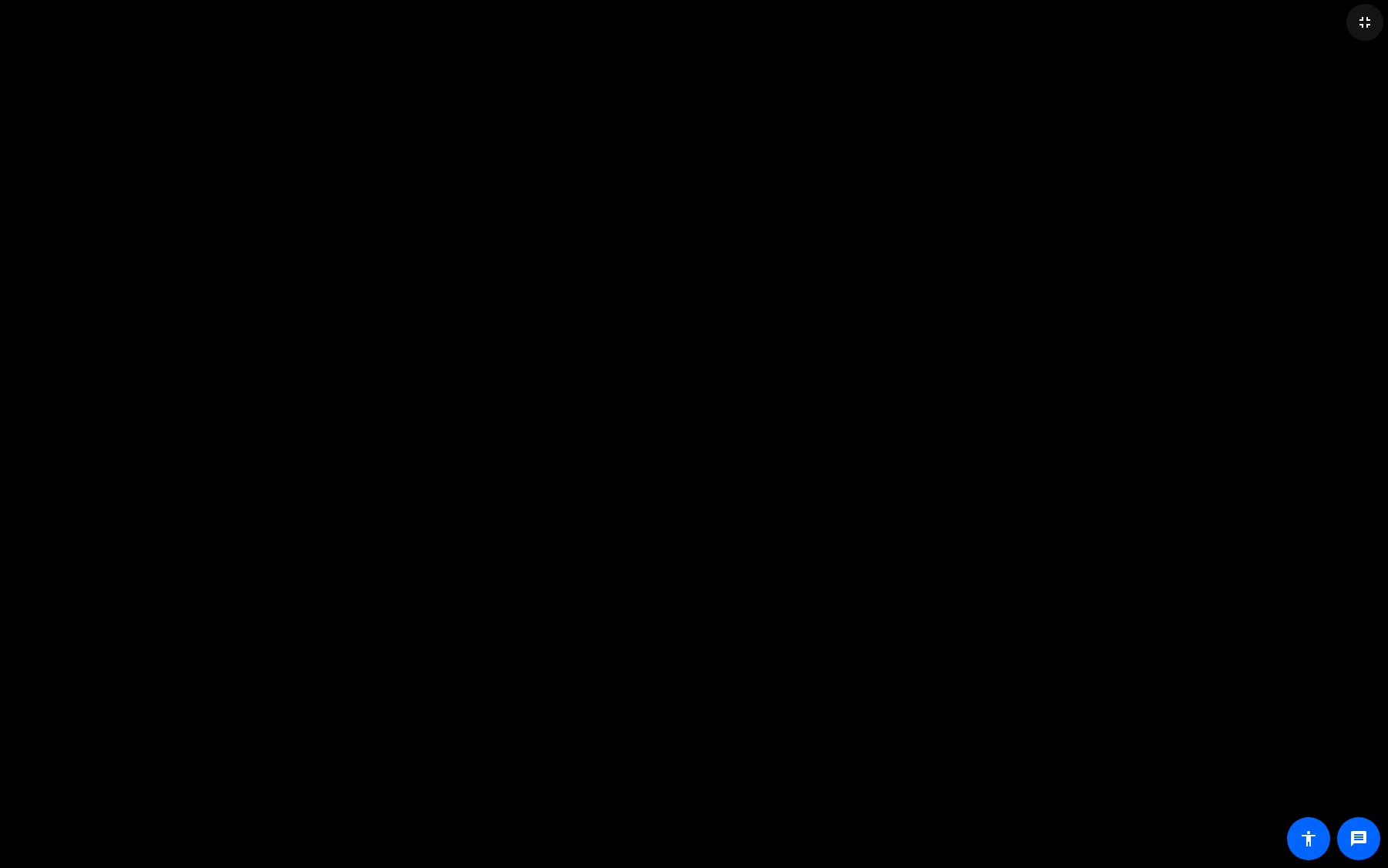click on "fullscreen_exit" at bounding box center [1365, 22] 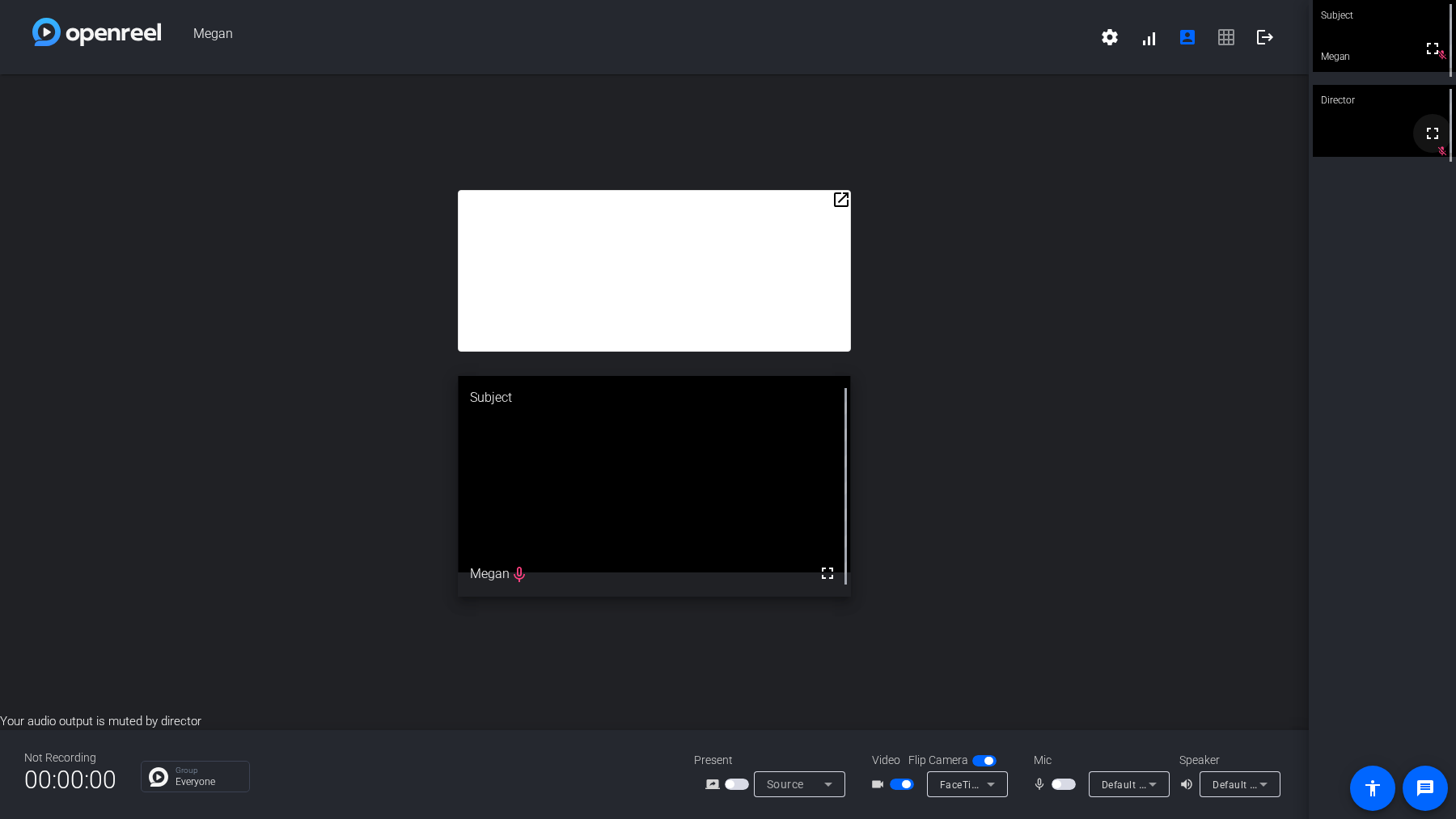 click on "fullscreen" at bounding box center [1433, 133] 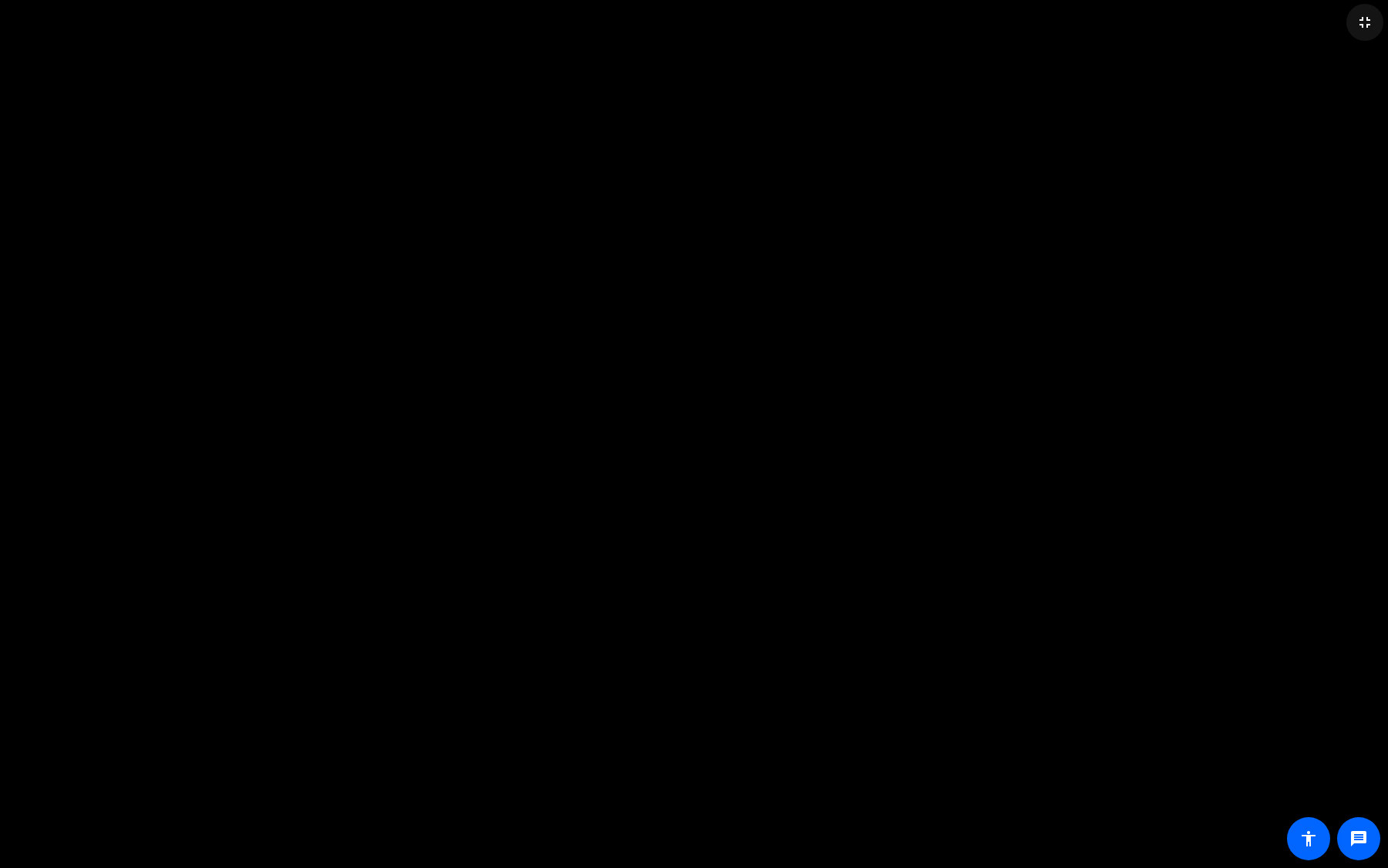 click on "fullscreen_exit" at bounding box center (1365, 22) 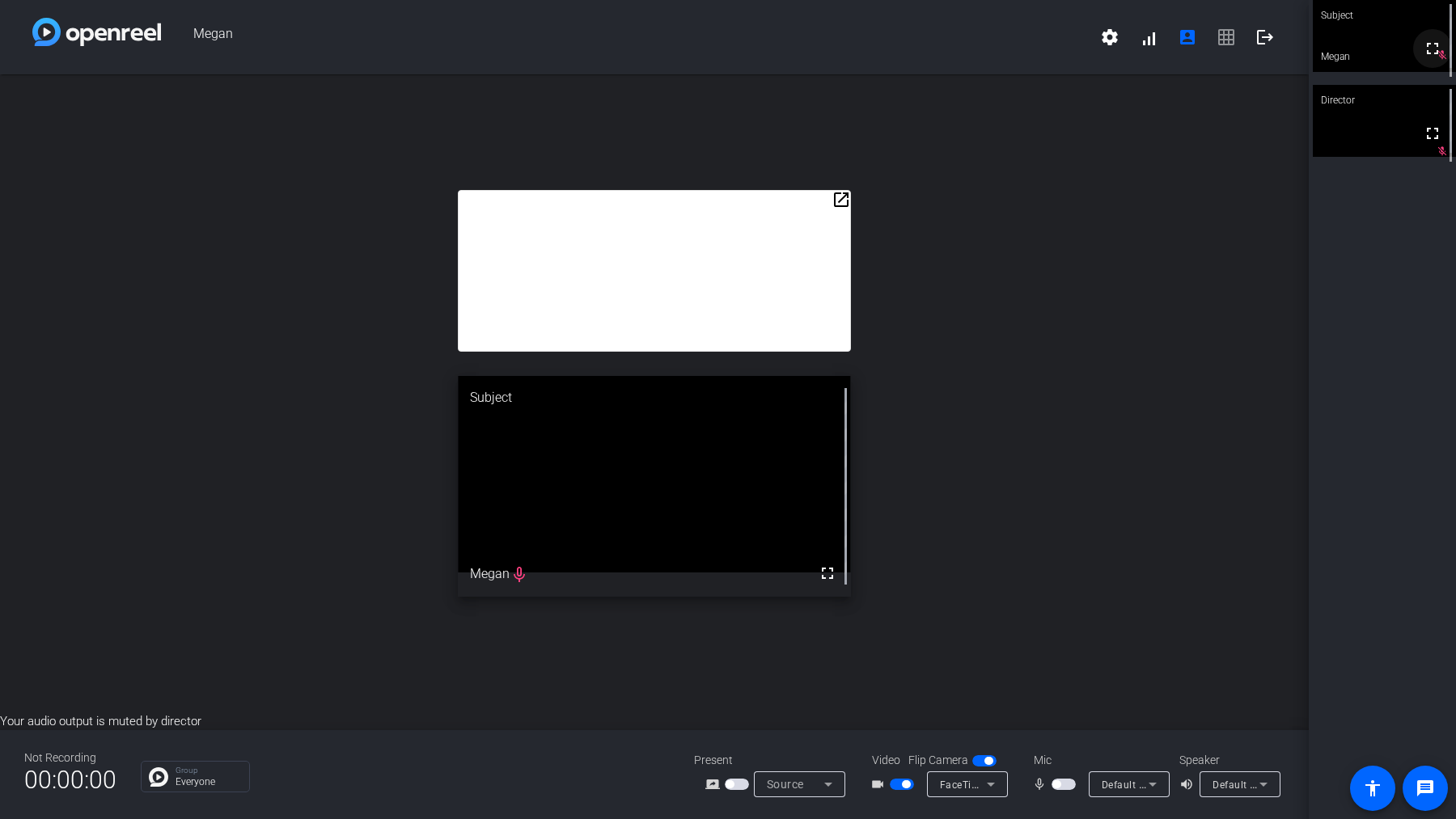 click on "fullscreen" at bounding box center [1433, 49] 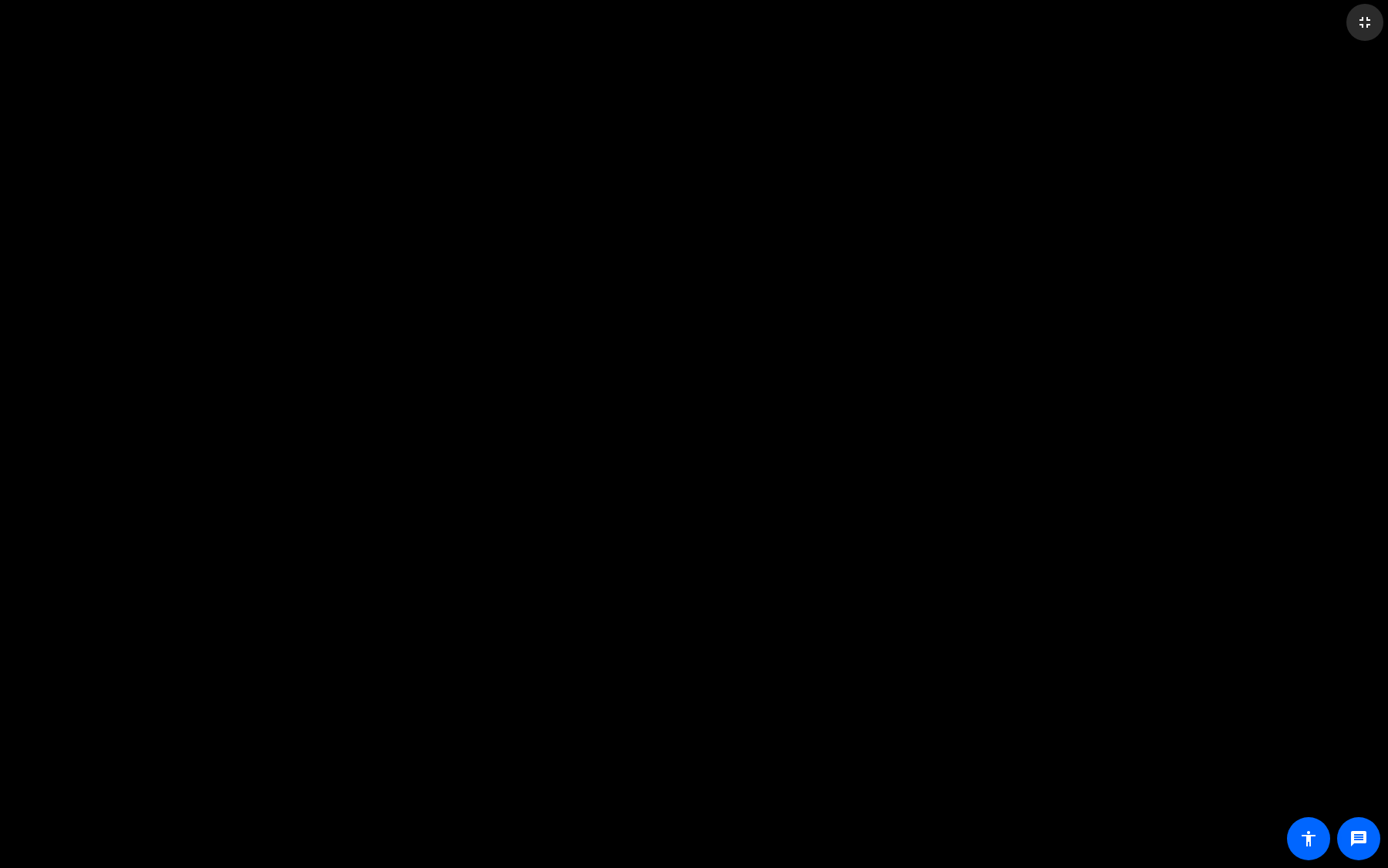 click on "fullscreen_exit" at bounding box center (1365, 22) 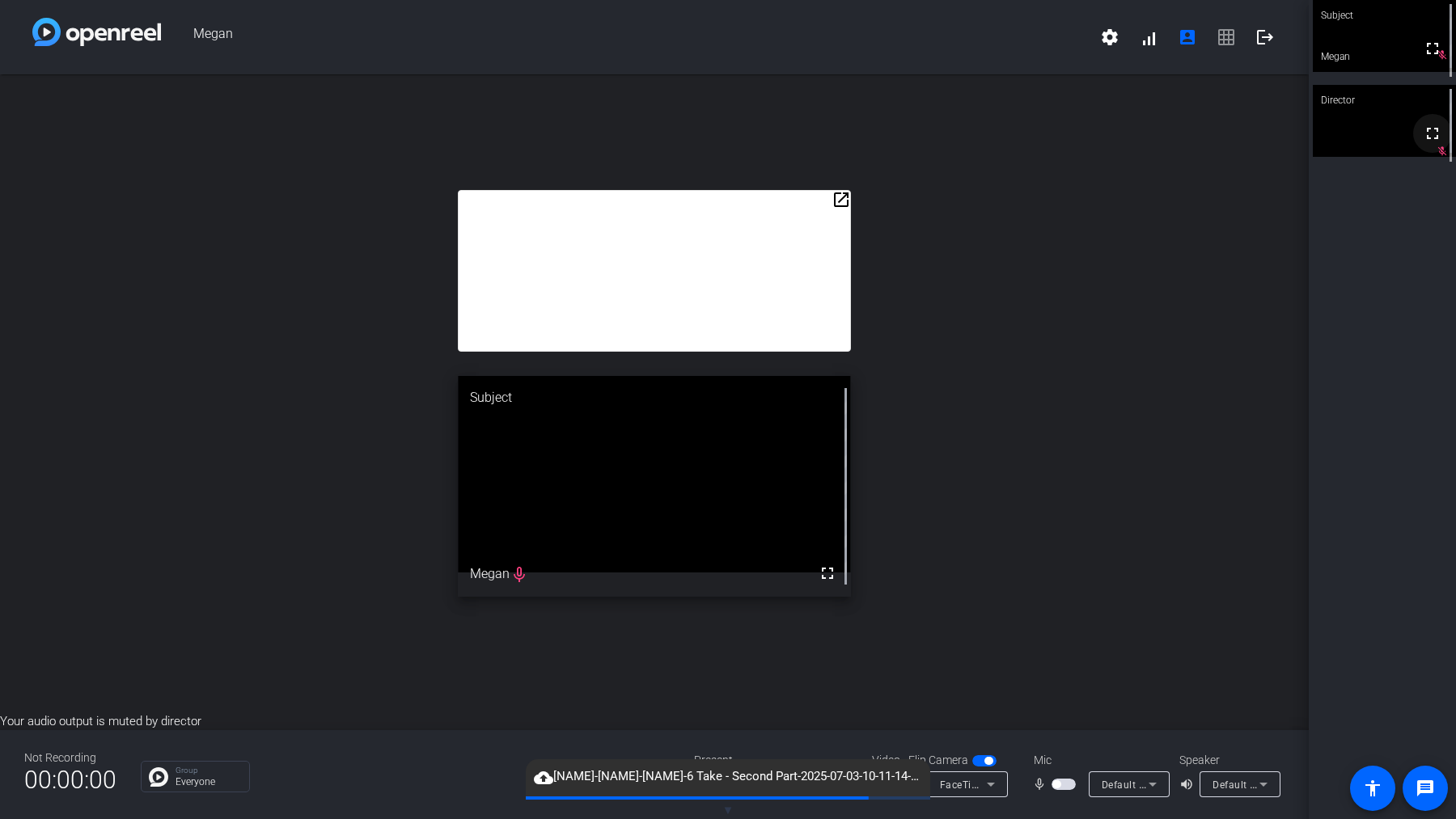 click on "fullscreen" at bounding box center [1433, 133] 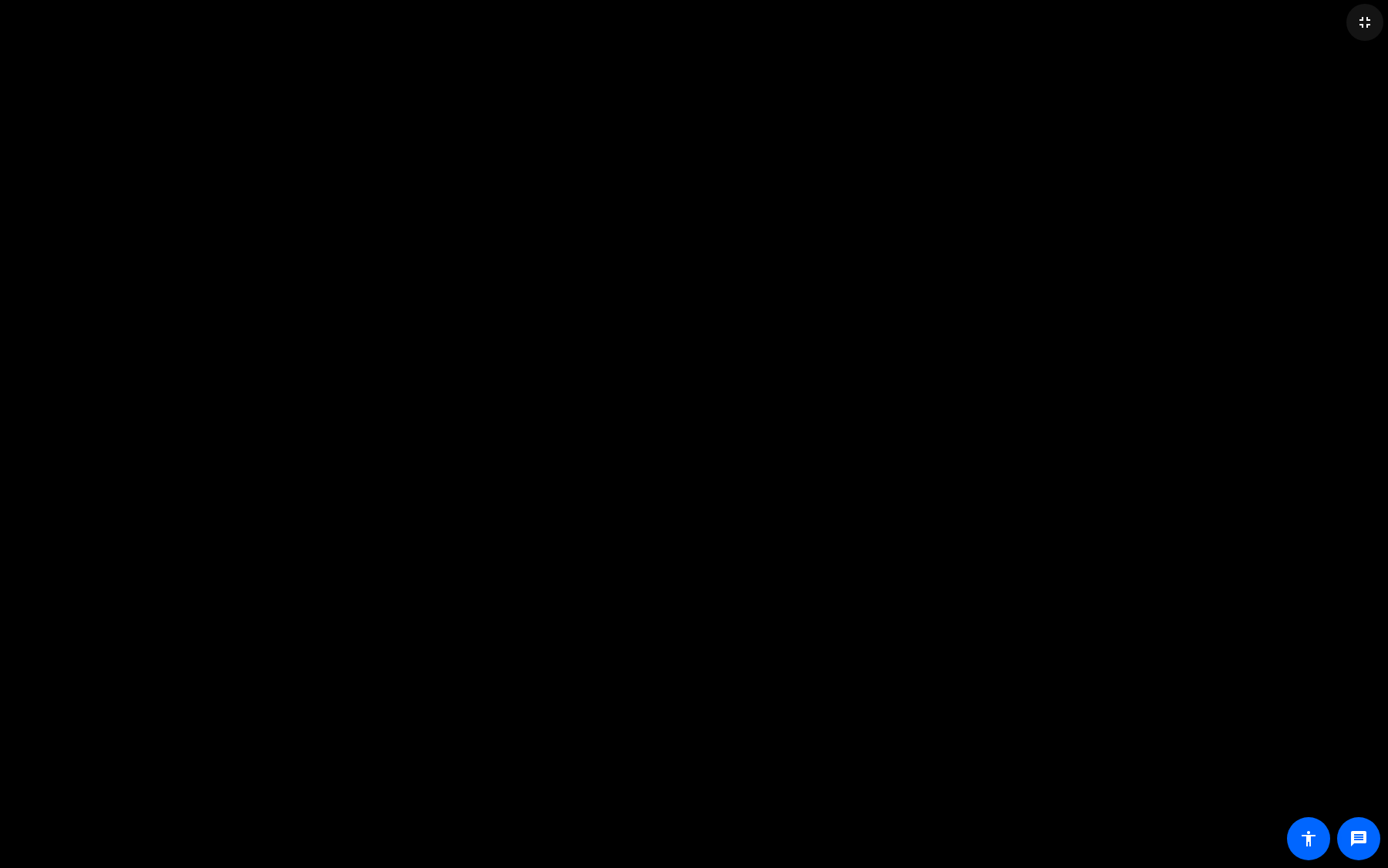 click on "fullscreen_exit" at bounding box center (1365, 22) 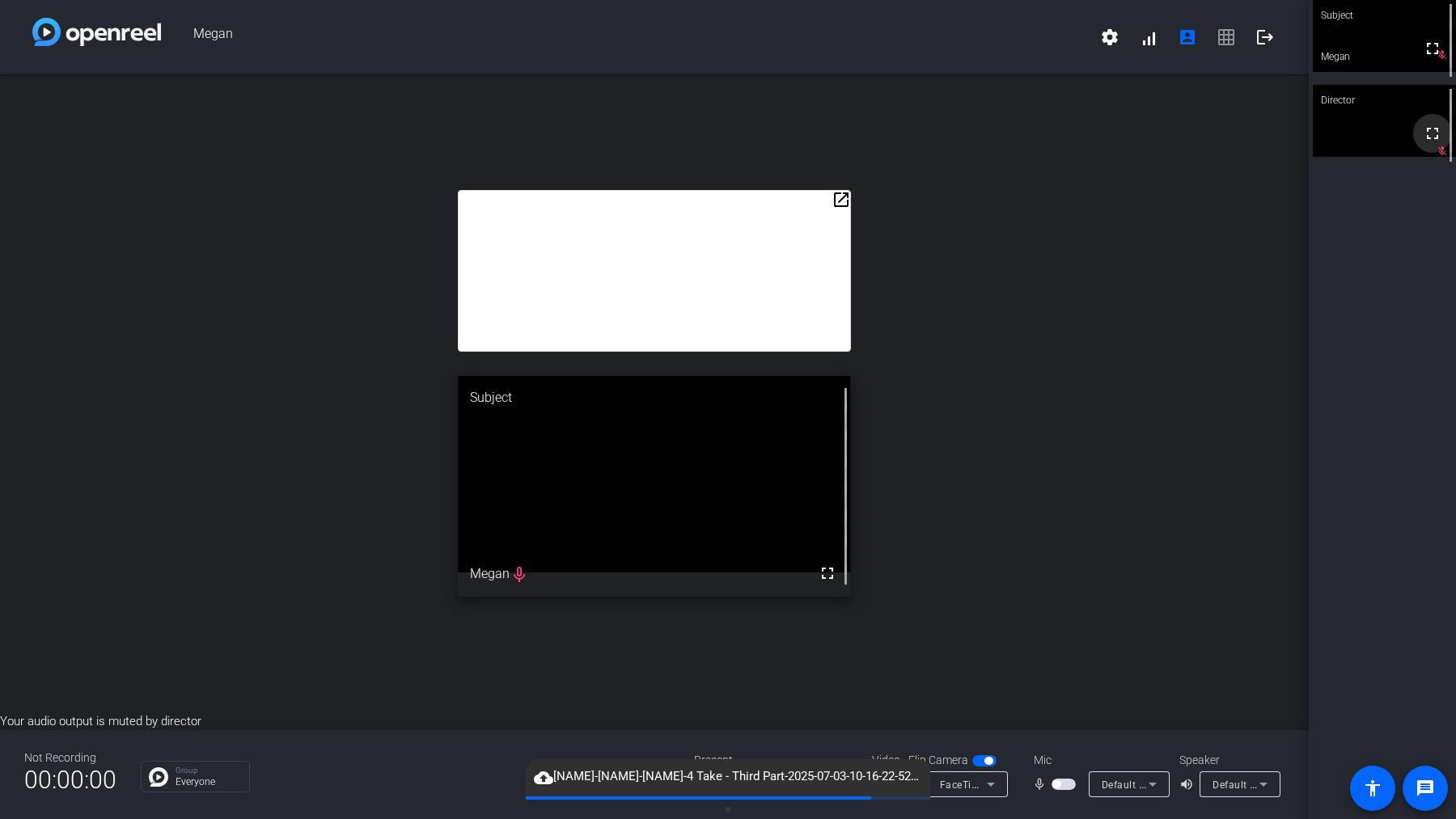 click on "fullscreen" at bounding box center (1433, 133) 